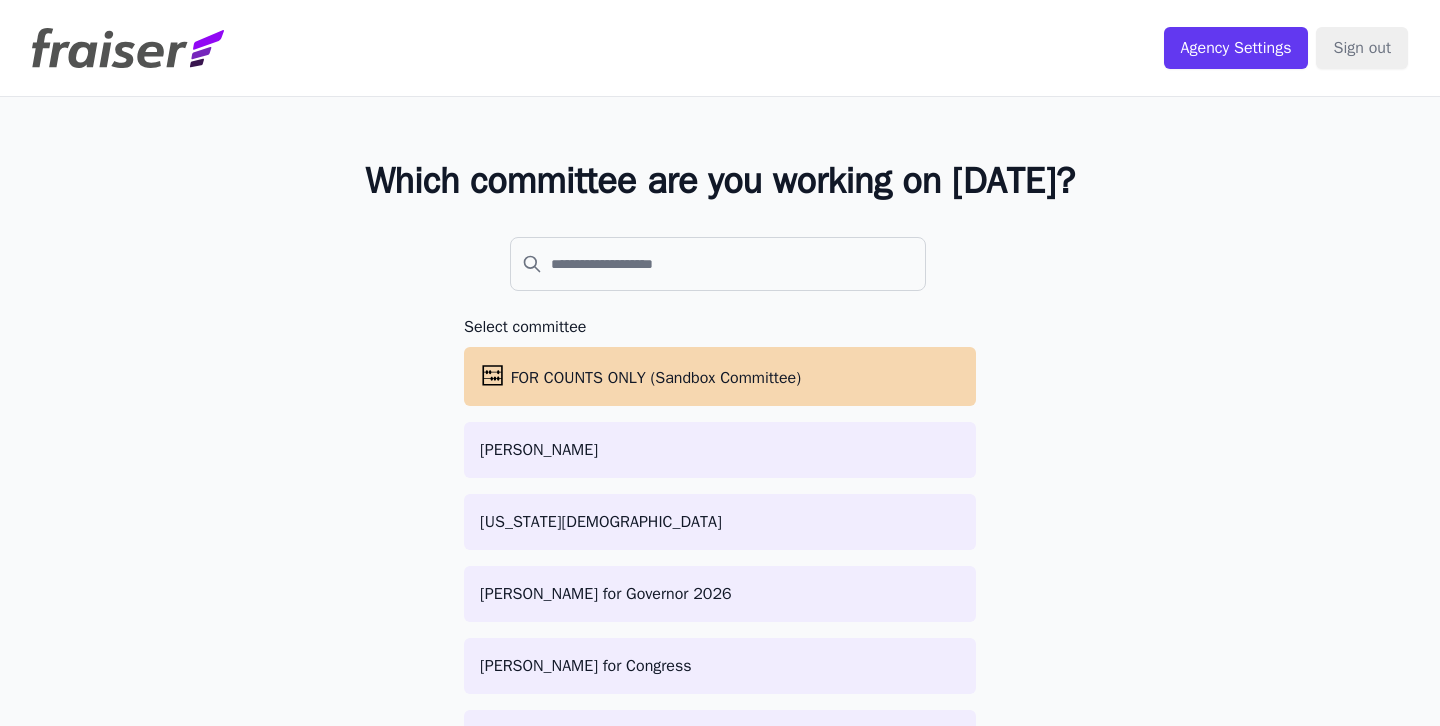 scroll, scrollTop: 0, scrollLeft: 0, axis: both 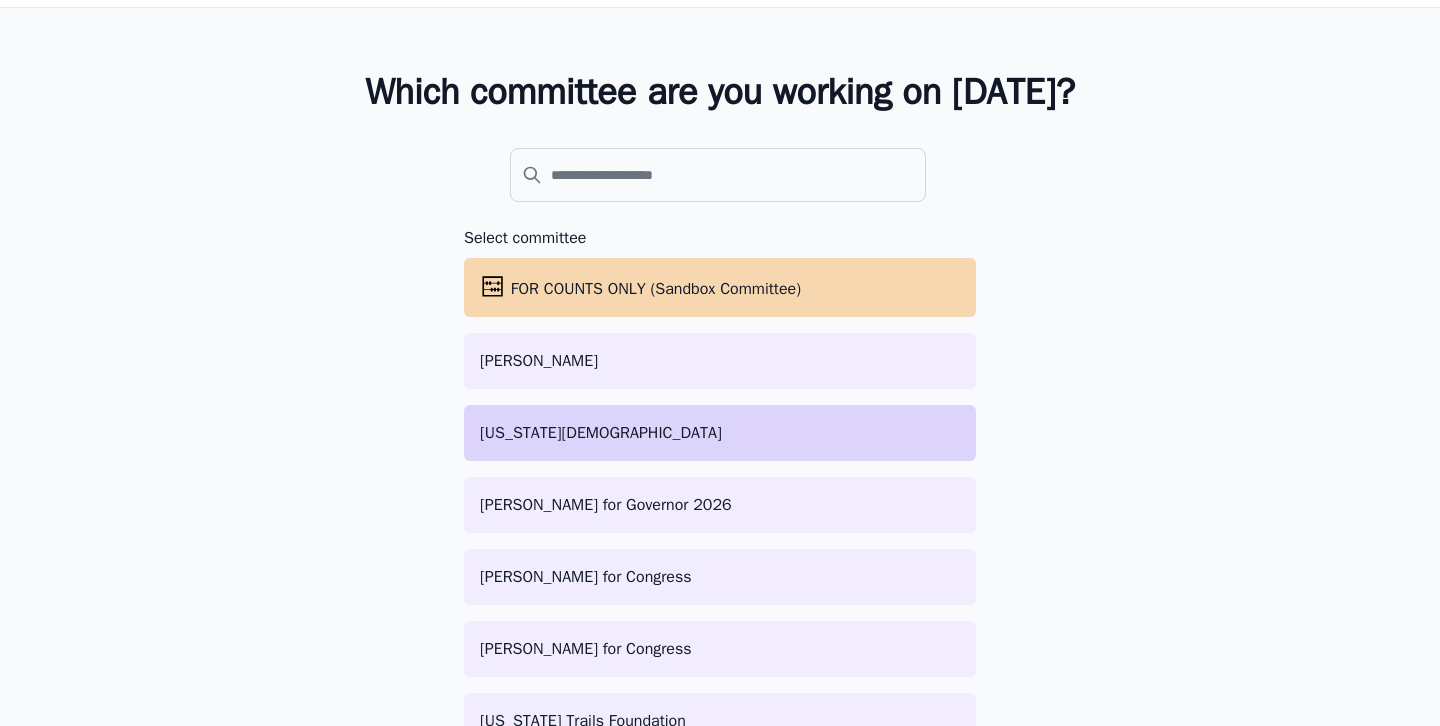 click on "[US_STATE][DEMOGRAPHIC_DATA]" 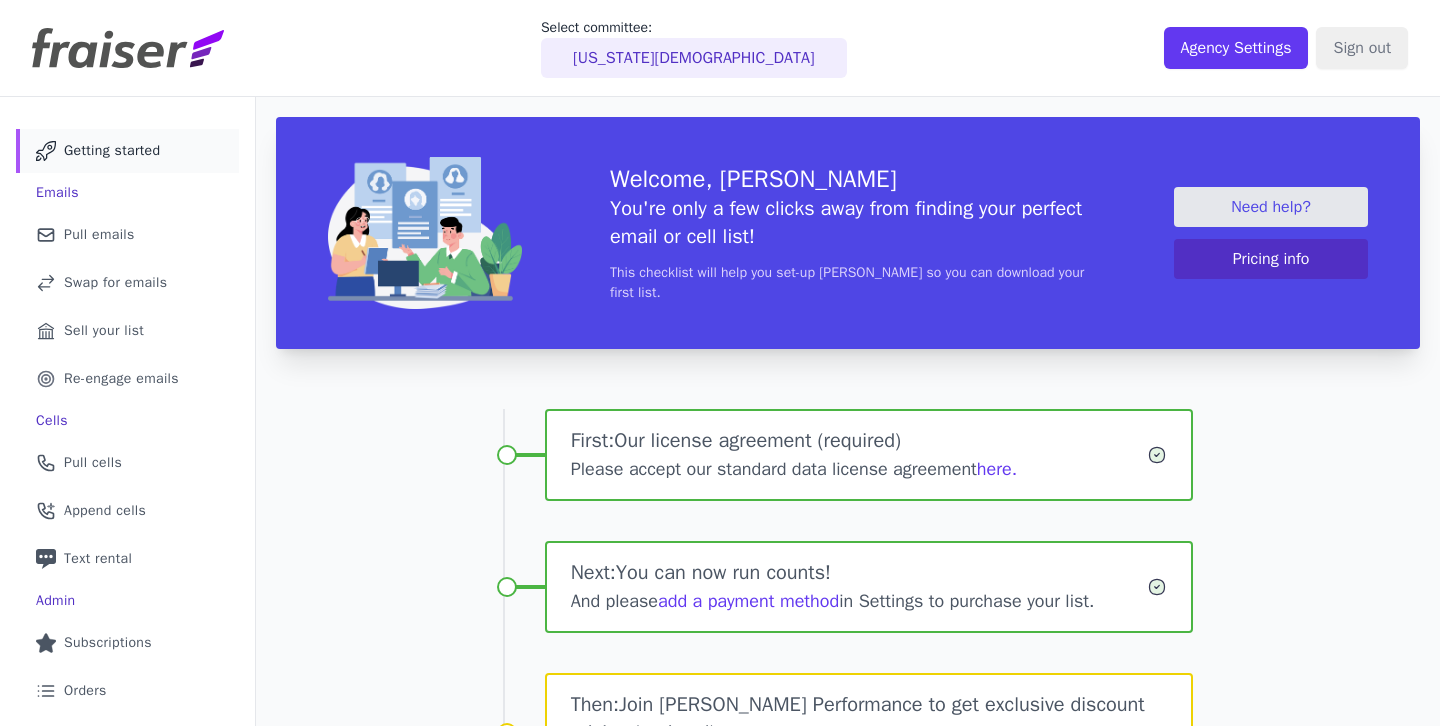 scroll, scrollTop: 0, scrollLeft: 0, axis: both 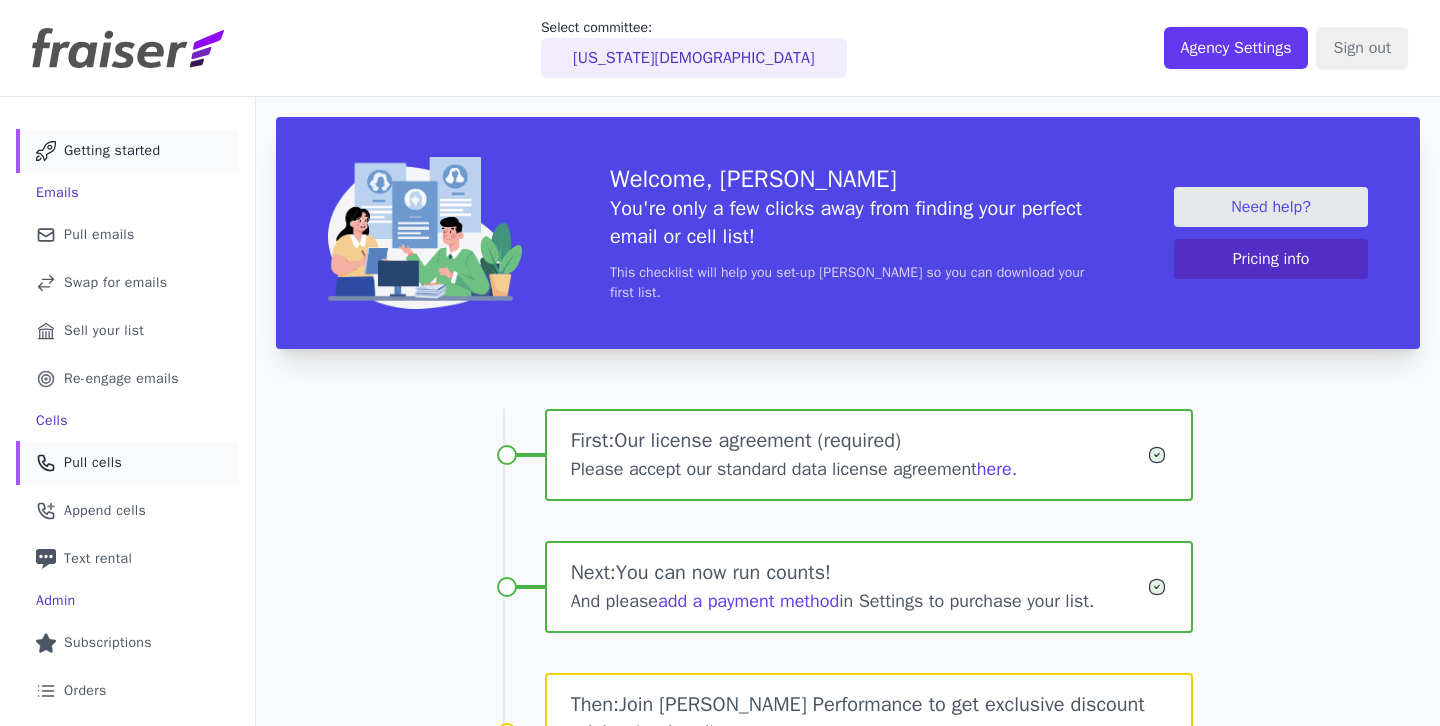 click on "Phone Icon Outline of a phone
Pull cells" at bounding box center [127, 463] 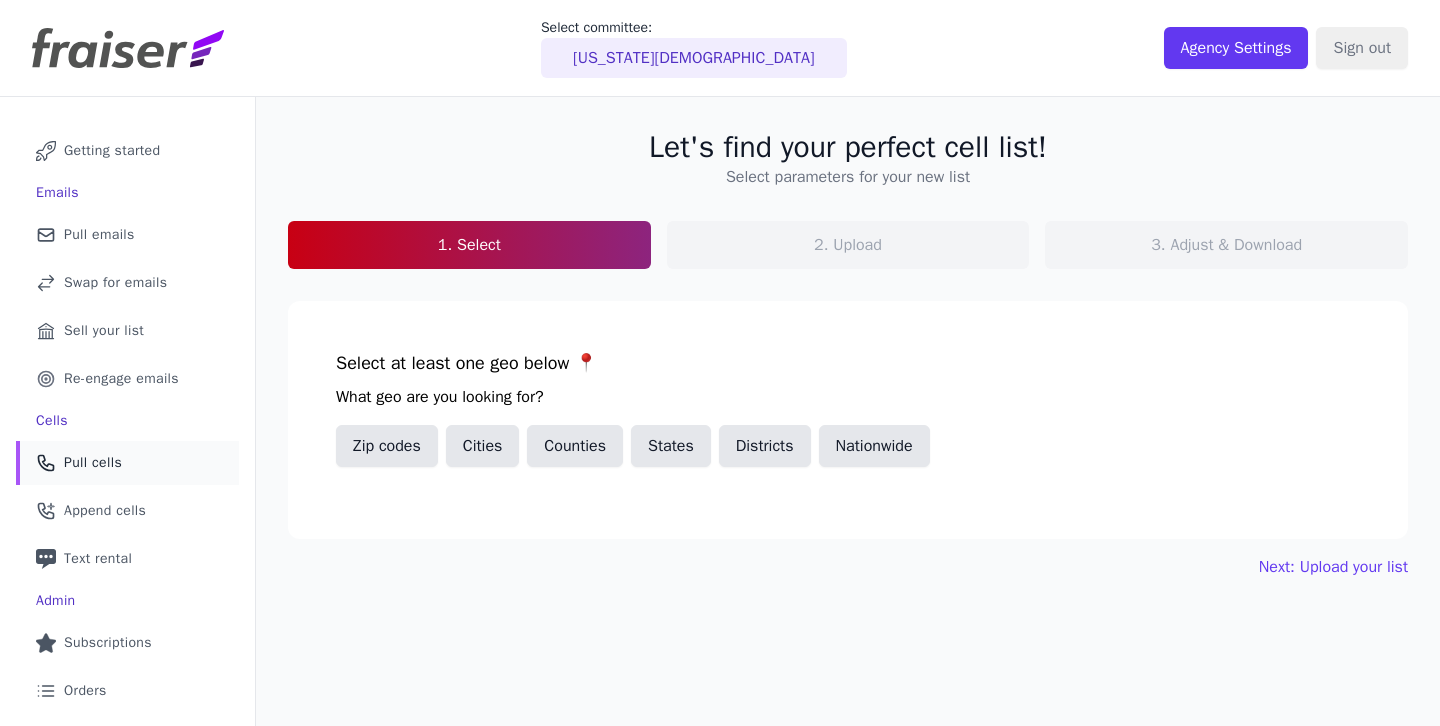 scroll, scrollTop: 0, scrollLeft: 0, axis: both 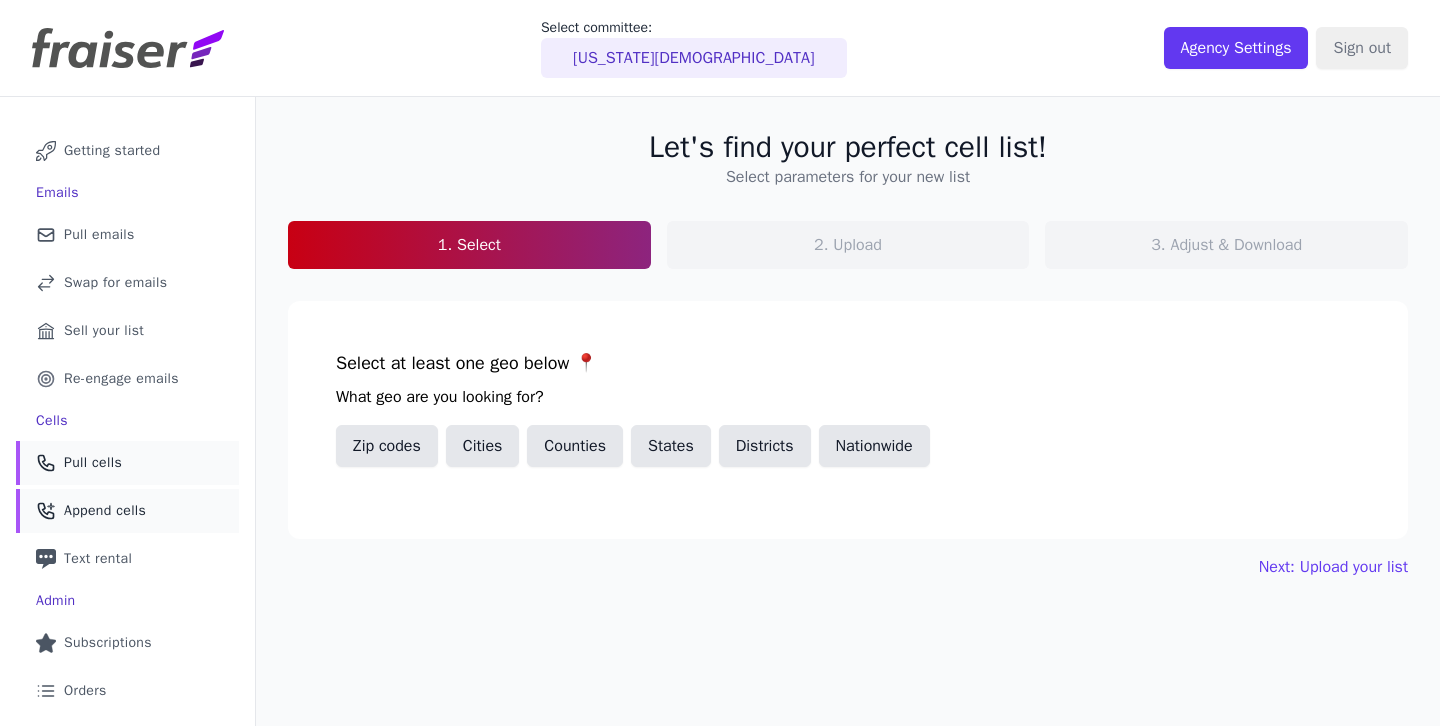 click on "Append cells" at bounding box center (105, 511) 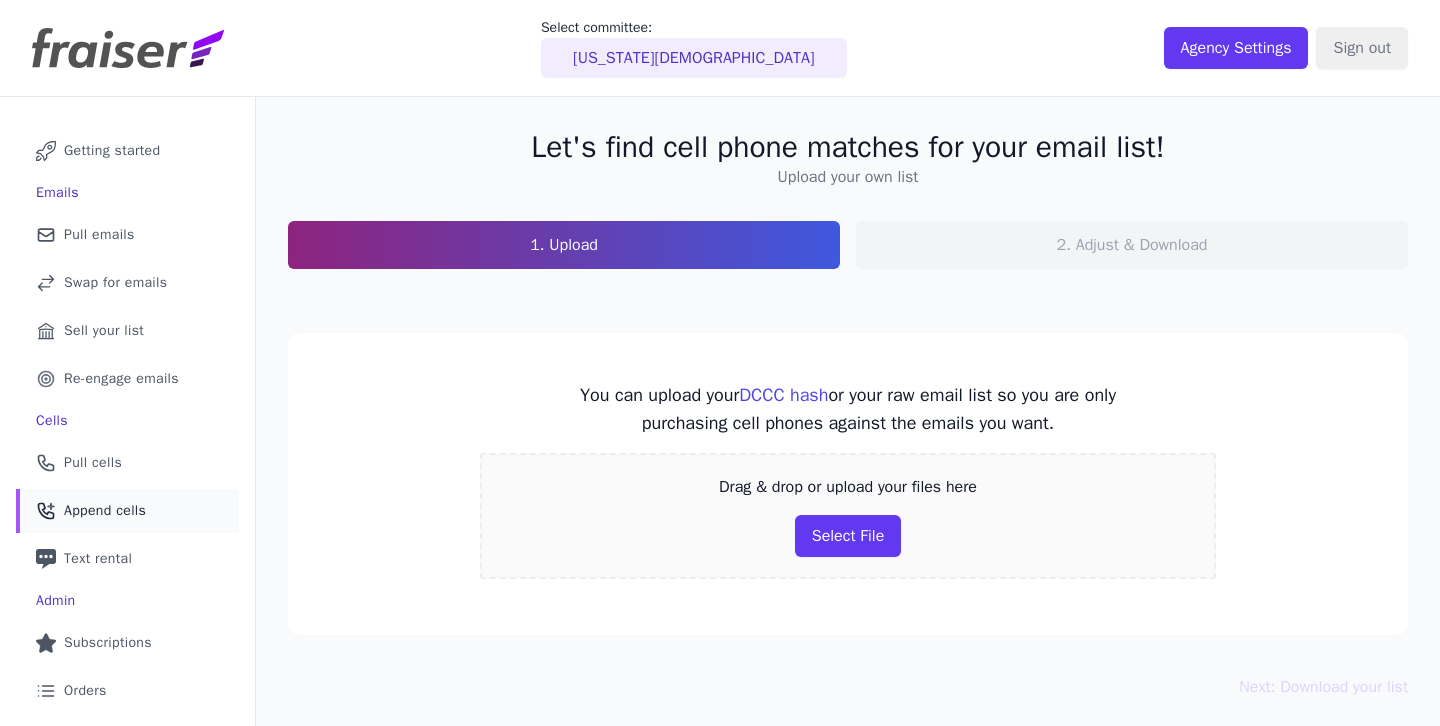 scroll, scrollTop: 0, scrollLeft: 0, axis: both 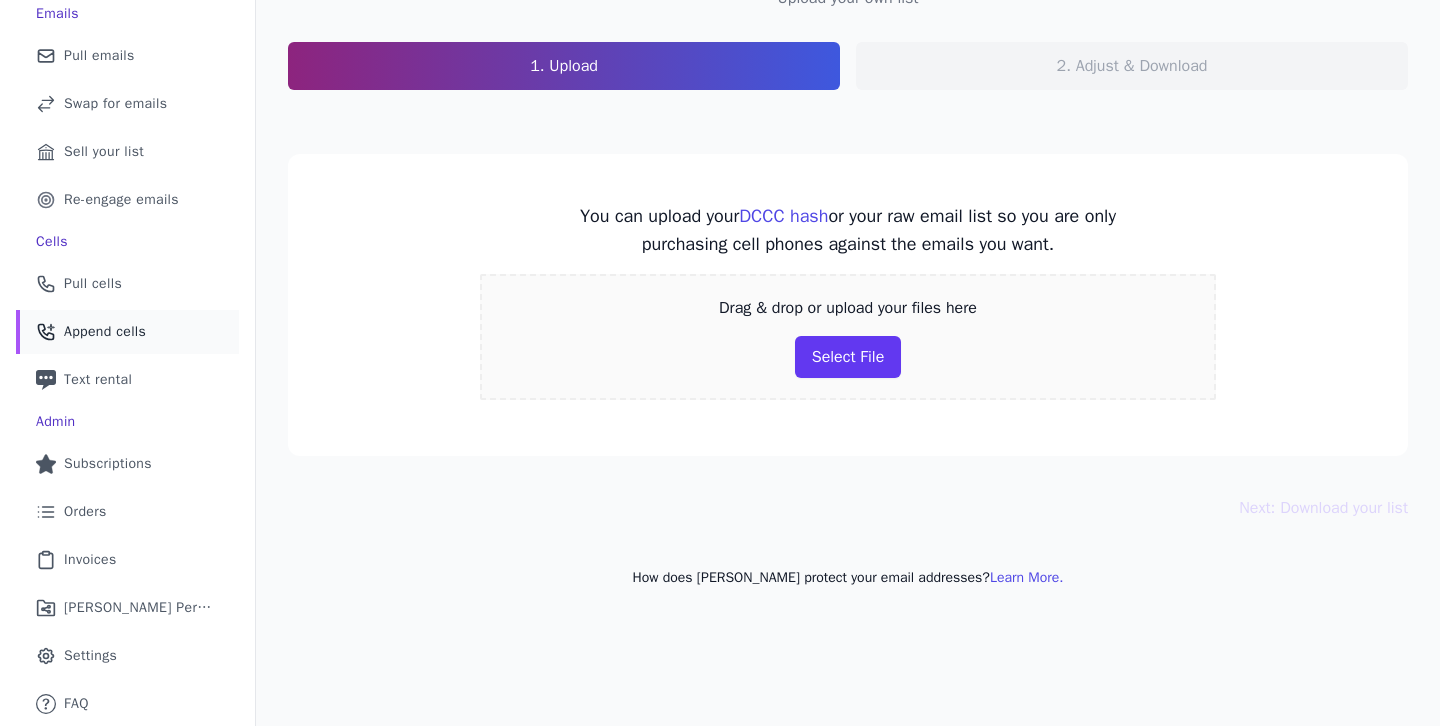 click on "You can upload your  DCCC hash
or your raw email list so you are only purchasing cell phones against the emails you want.   Drag & drop or upload your files here
Select File" 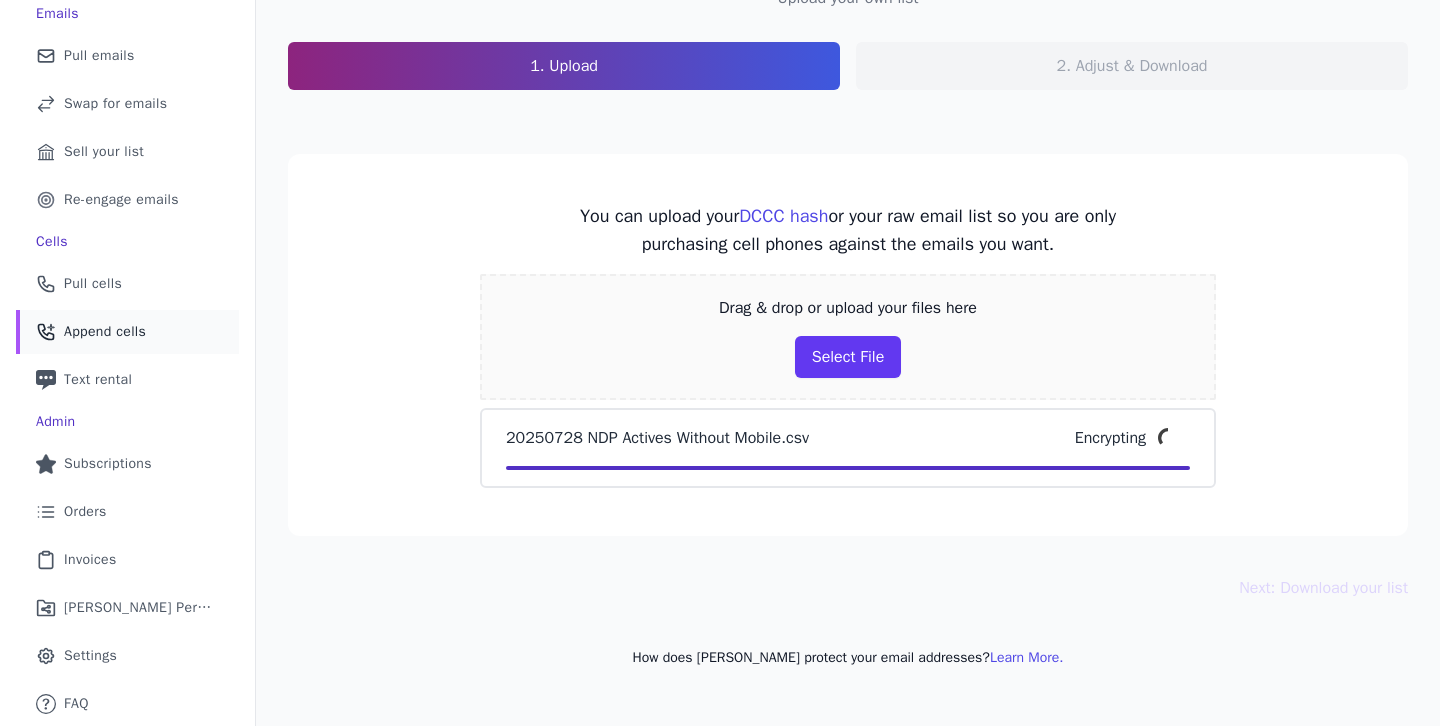 click on "You can upload your  DCCC hash
or your raw email list so you are only purchasing cell phones against the emails you want.   Drag & drop or upload your files here
Select File   20250728 NDP Actives Without Mobile.csv   Encrypting" 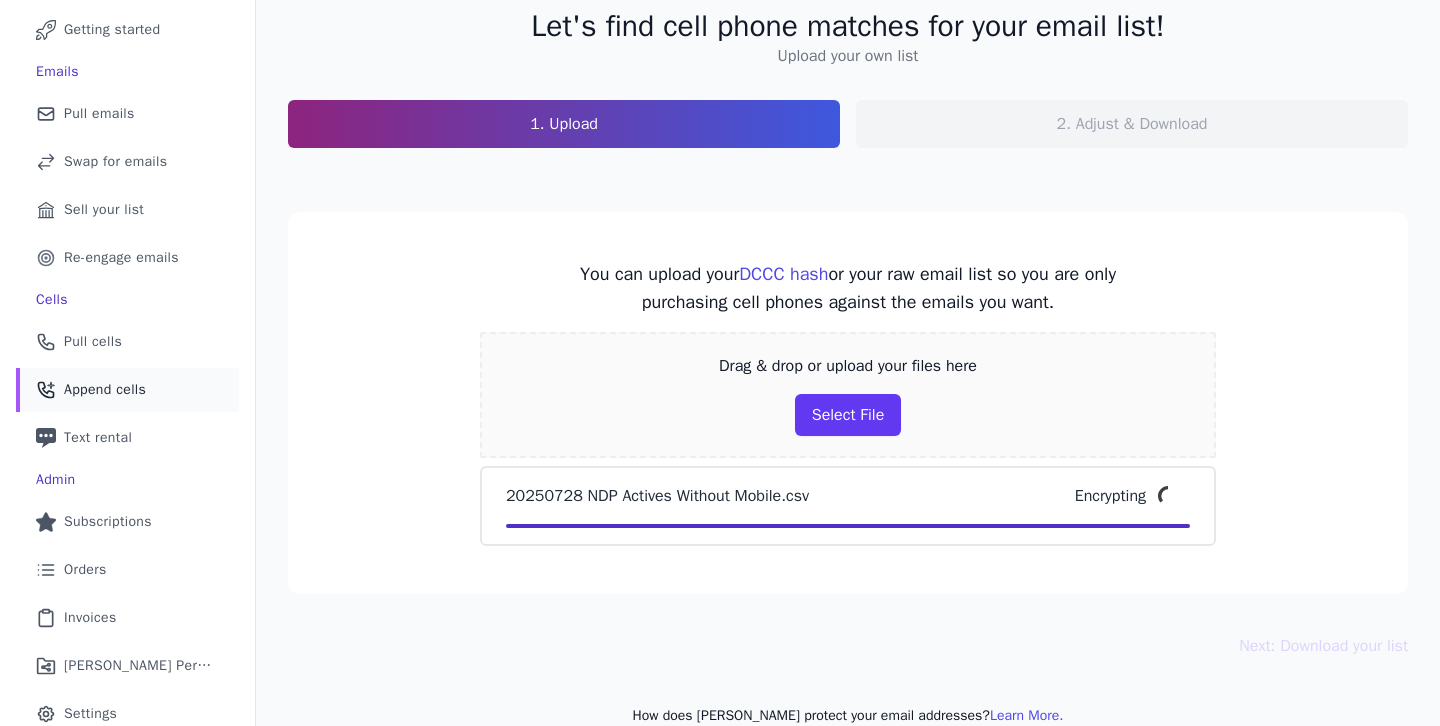 scroll, scrollTop: 179, scrollLeft: 0, axis: vertical 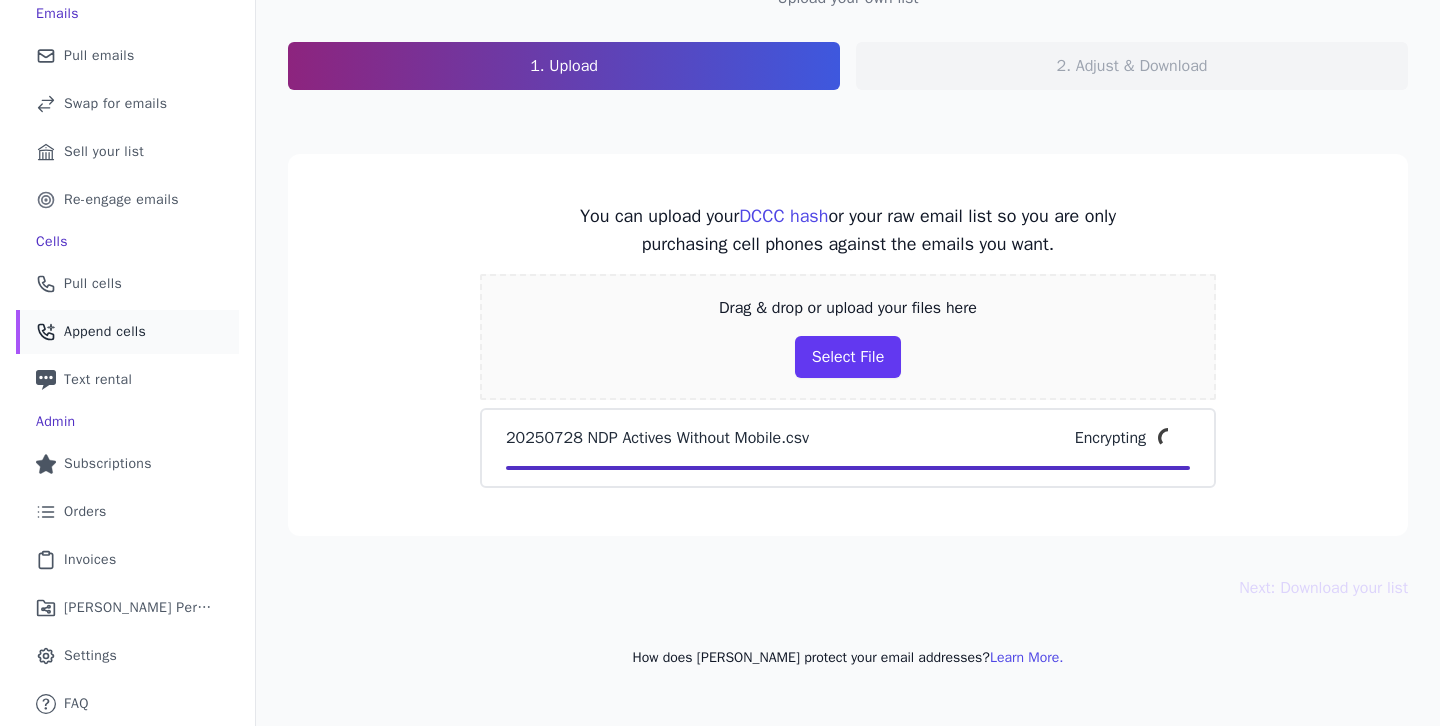 click on "You can upload your  DCCC hash
or your raw email list so you are only purchasing cell phones against the emails you want.   Drag & drop or upload your files here
Select File   20250728 NDP Actives Without Mobile.csv   Encrypting" 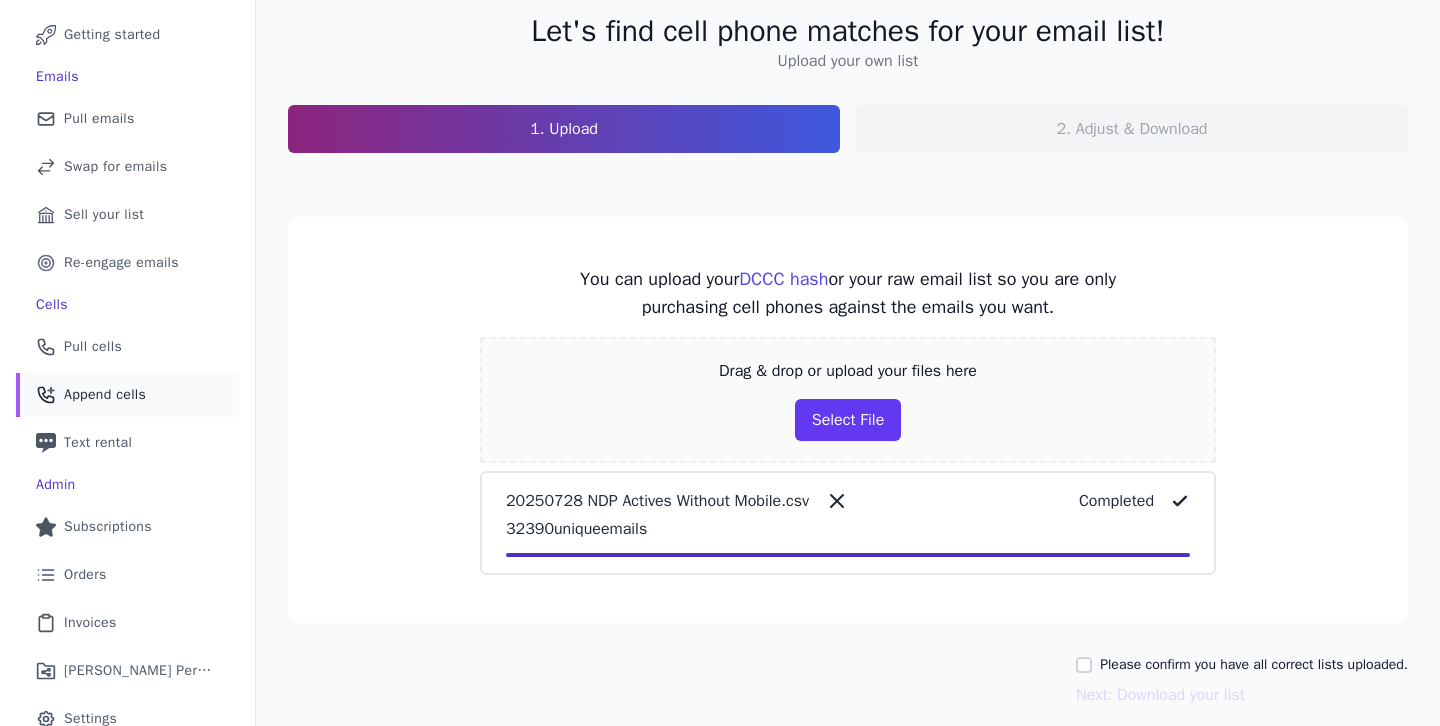 scroll, scrollTop: 197, scrollLeft: 0, axis: vertical 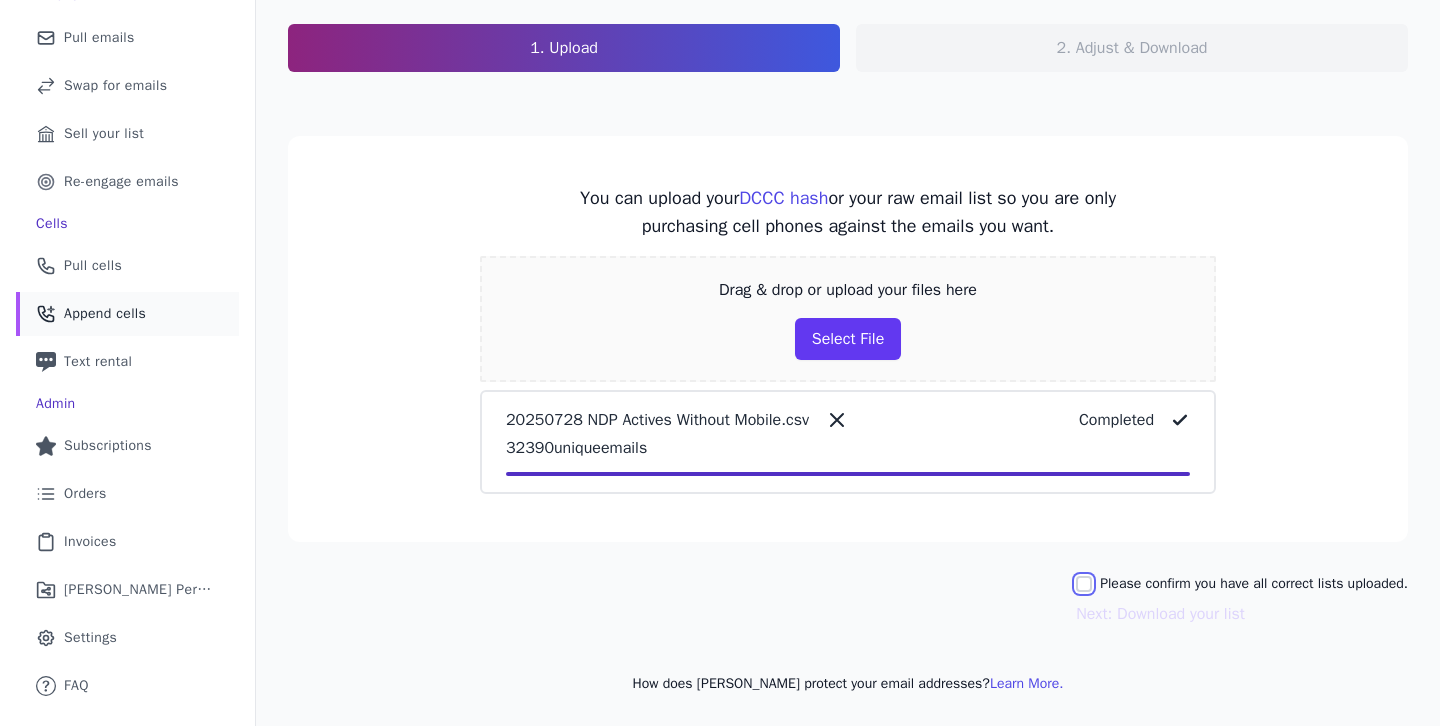 click on "Please confirm you have all correct lists uploaded." 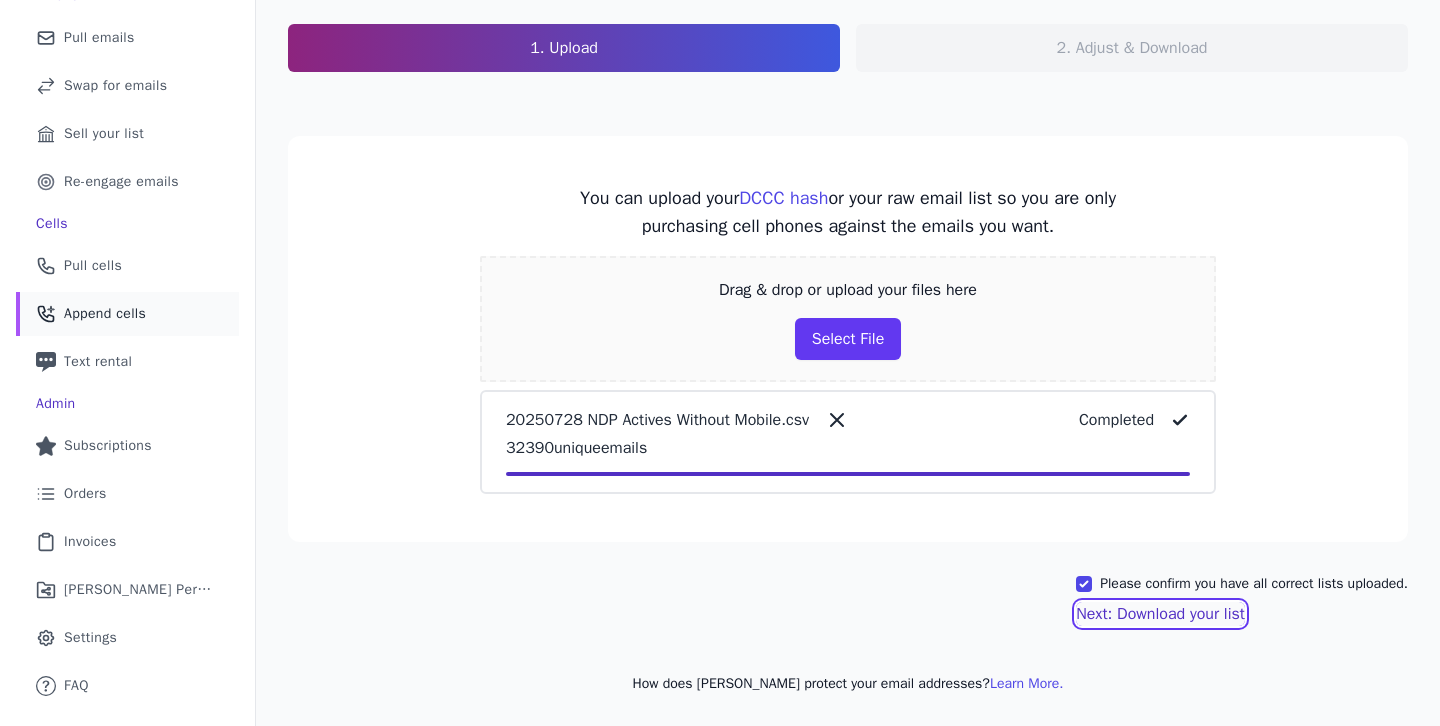click on "Next: Download your list" 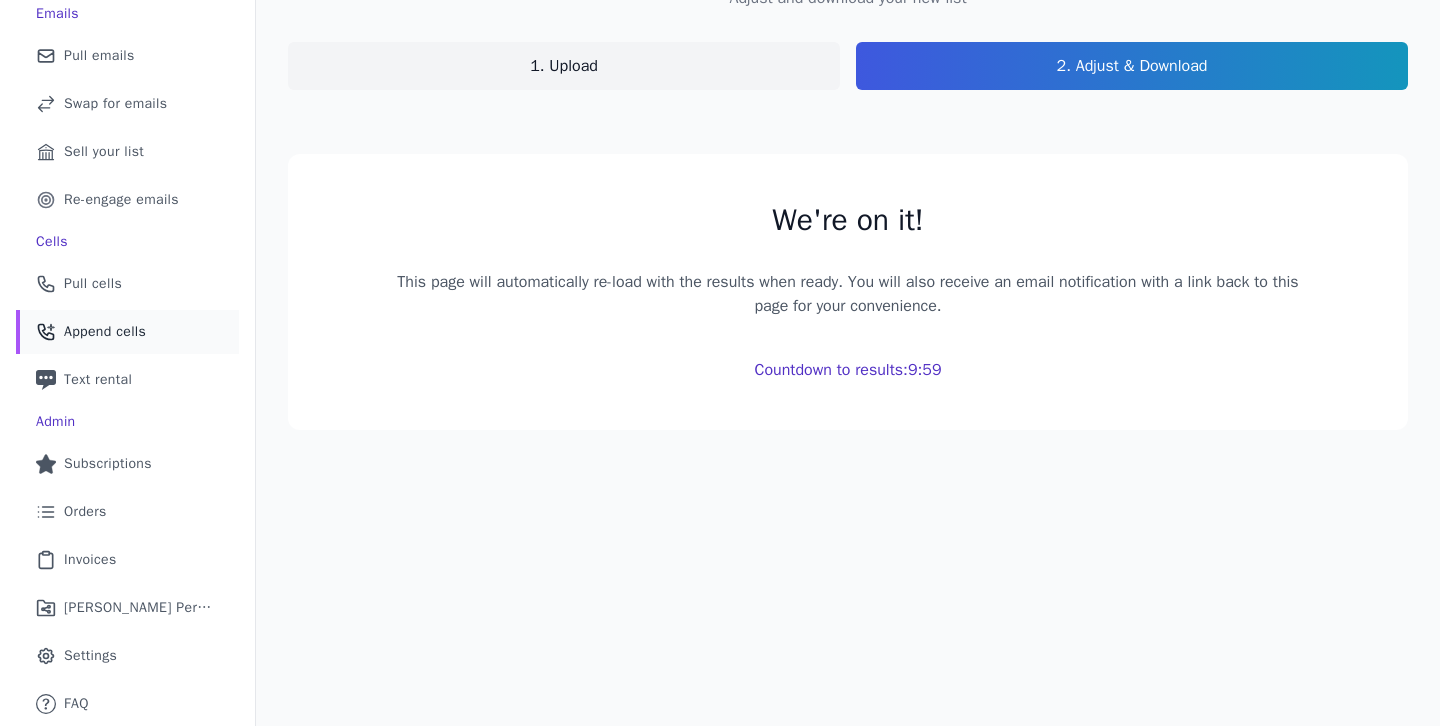 scroll, scrollTop: 0, scrollLeft: 0, axis: both 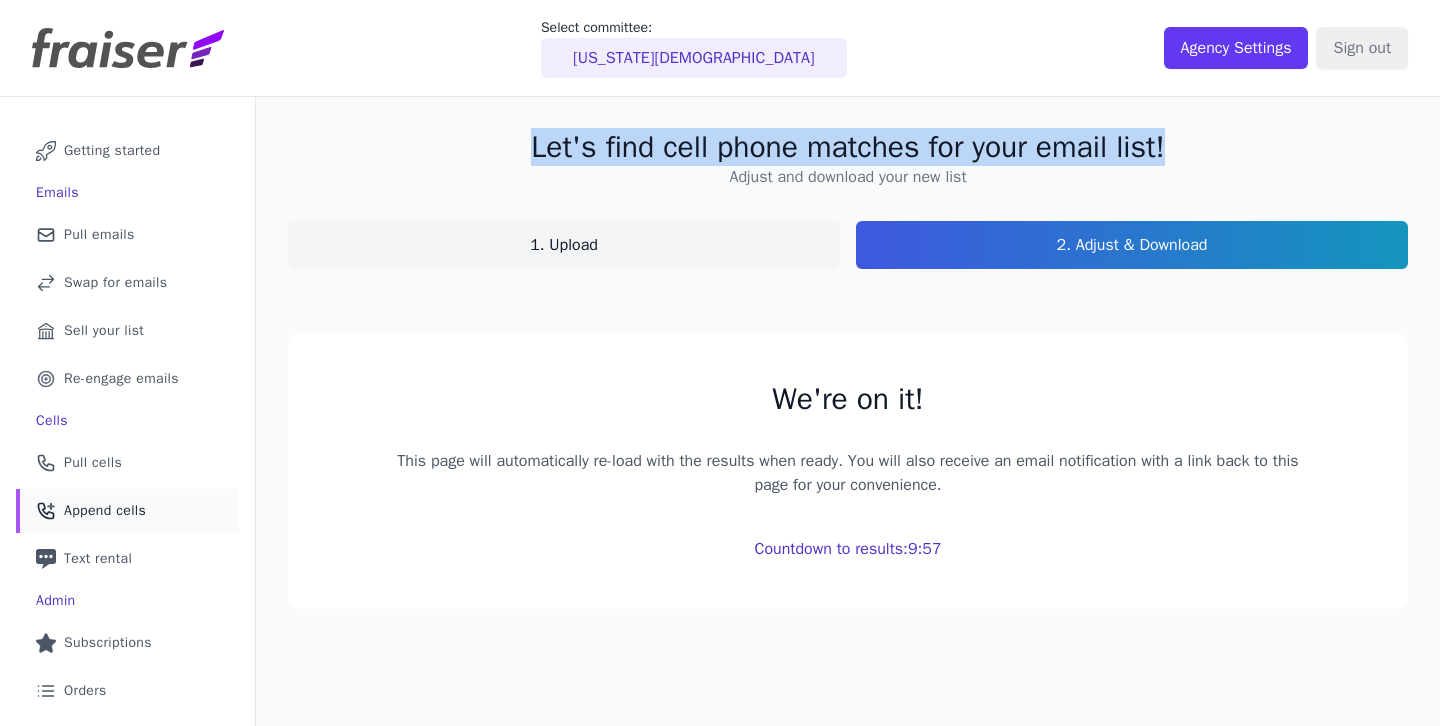 drag, startPoint x: 999, startPoint y: 169, endPoint x: 517, endPoint y: 137, distance: 483.06107 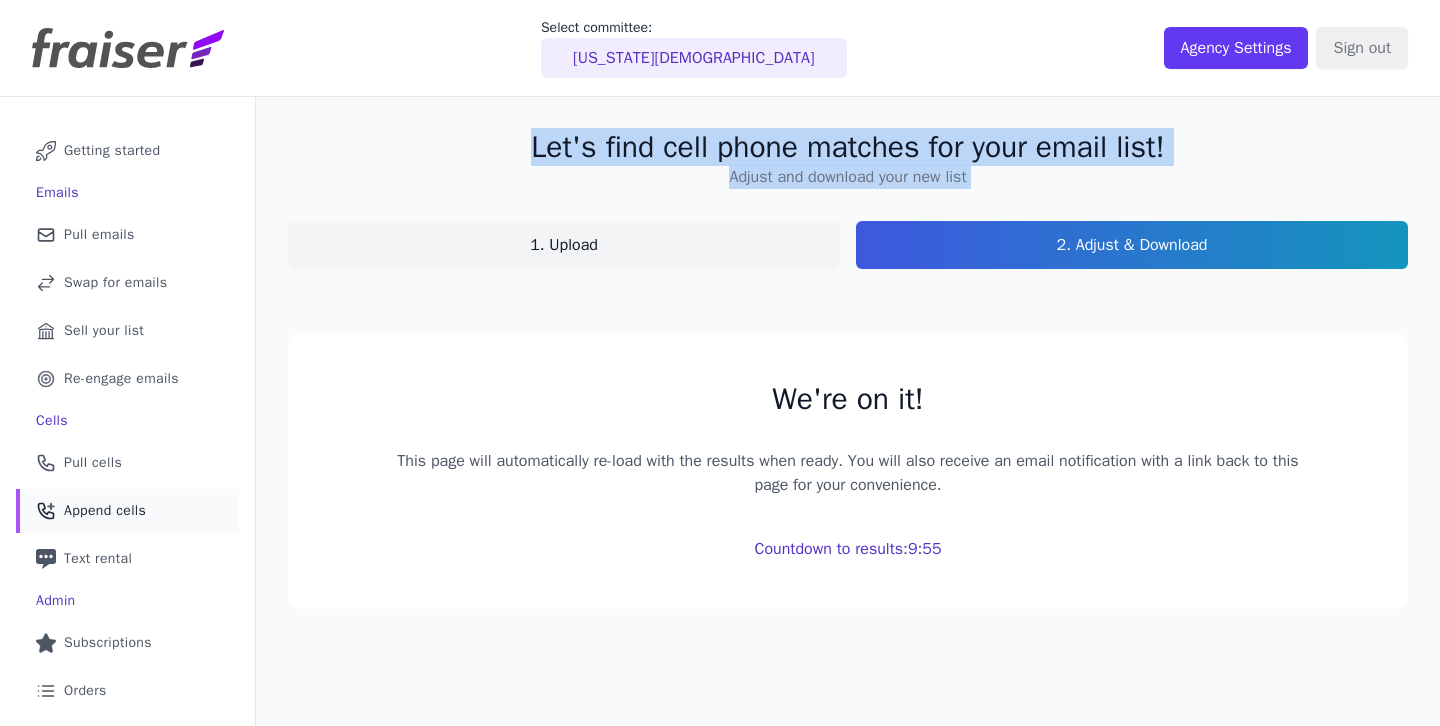 drag, startPoint x: 517, startPoint y: 137, endPoint x: 969, endPoint y: 174, distance: 453.51184 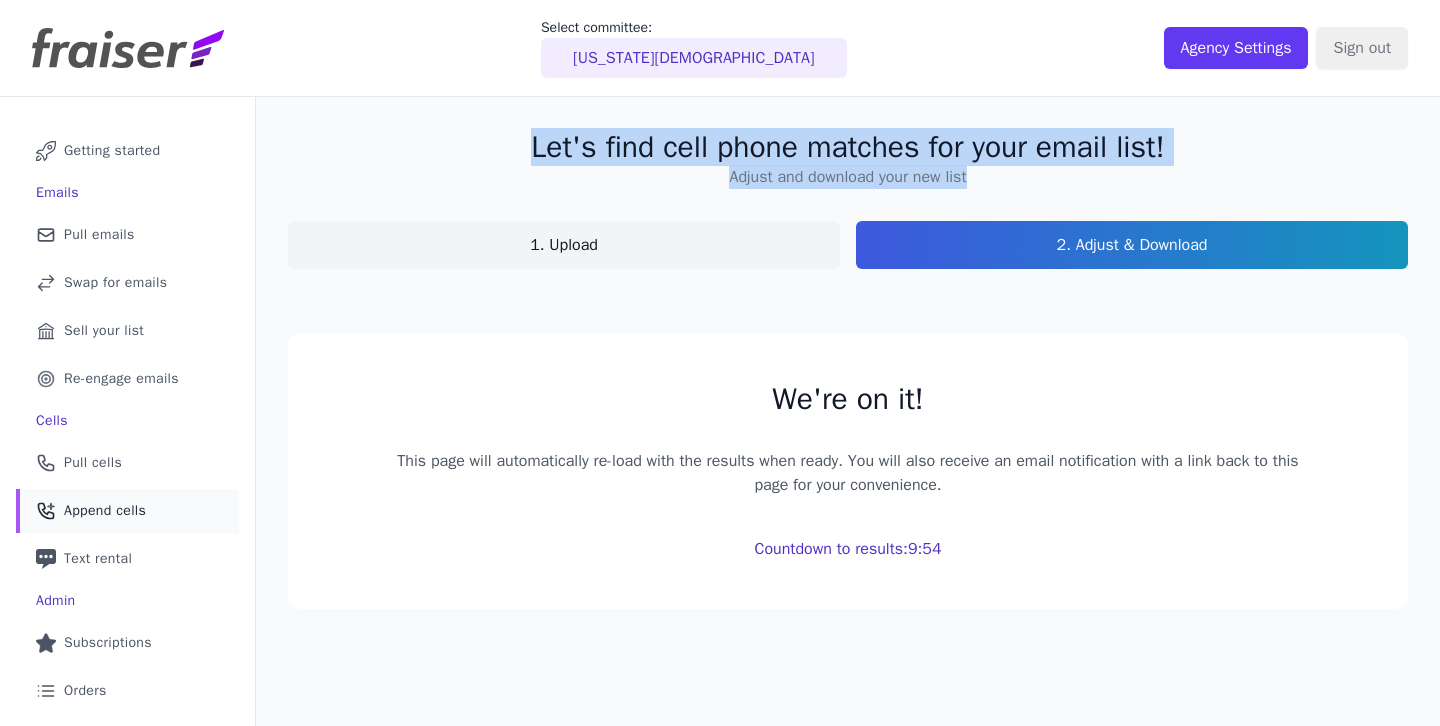 drag, startPoint x: 976, startPoint y: 175, endPoint x: 520, endPoint y: 153, distance: 456.5304 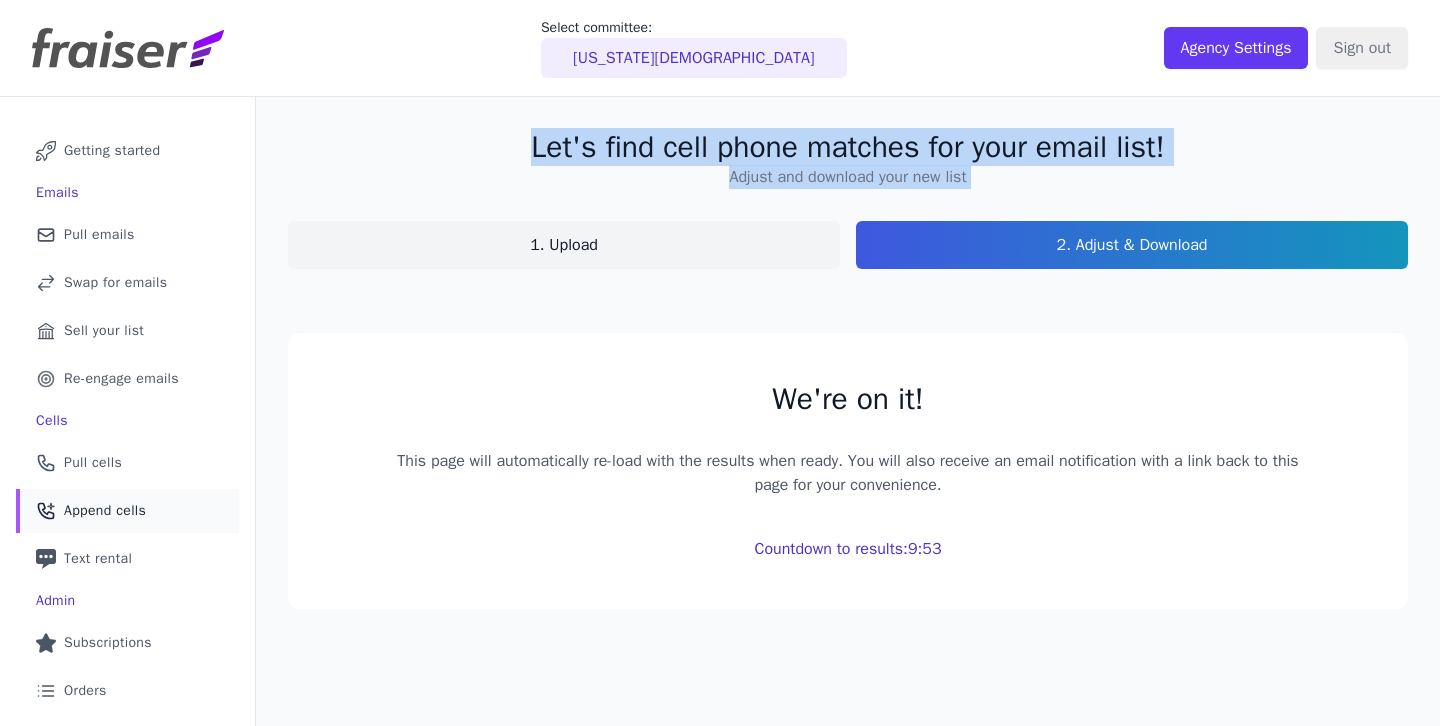 drag, startPoint x: 520, startPoint y: 153, endPoint x: 977, endPoint y: 181, distance: 457.85696 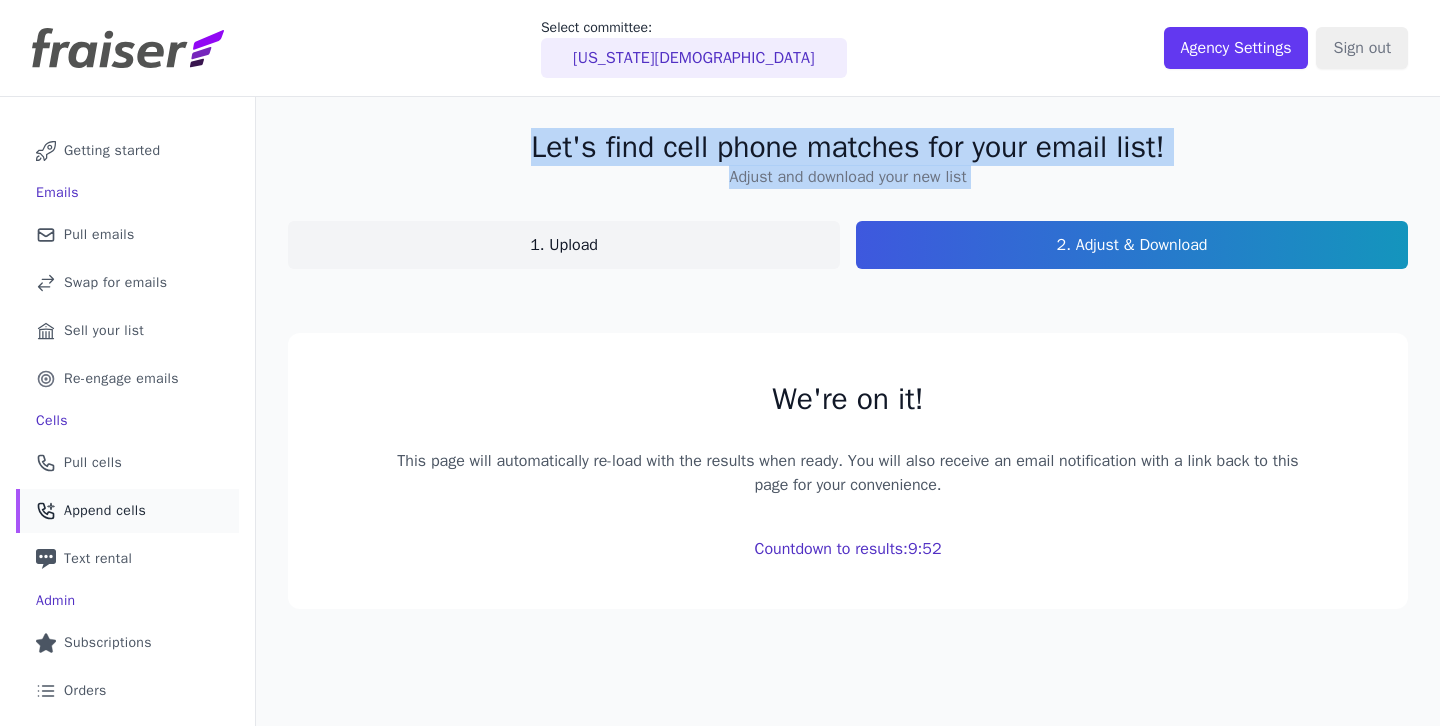 click on "Let's find cell phone matches for your email list!   Adjust and download your new list   1. Upload   2. Adjust & Download" 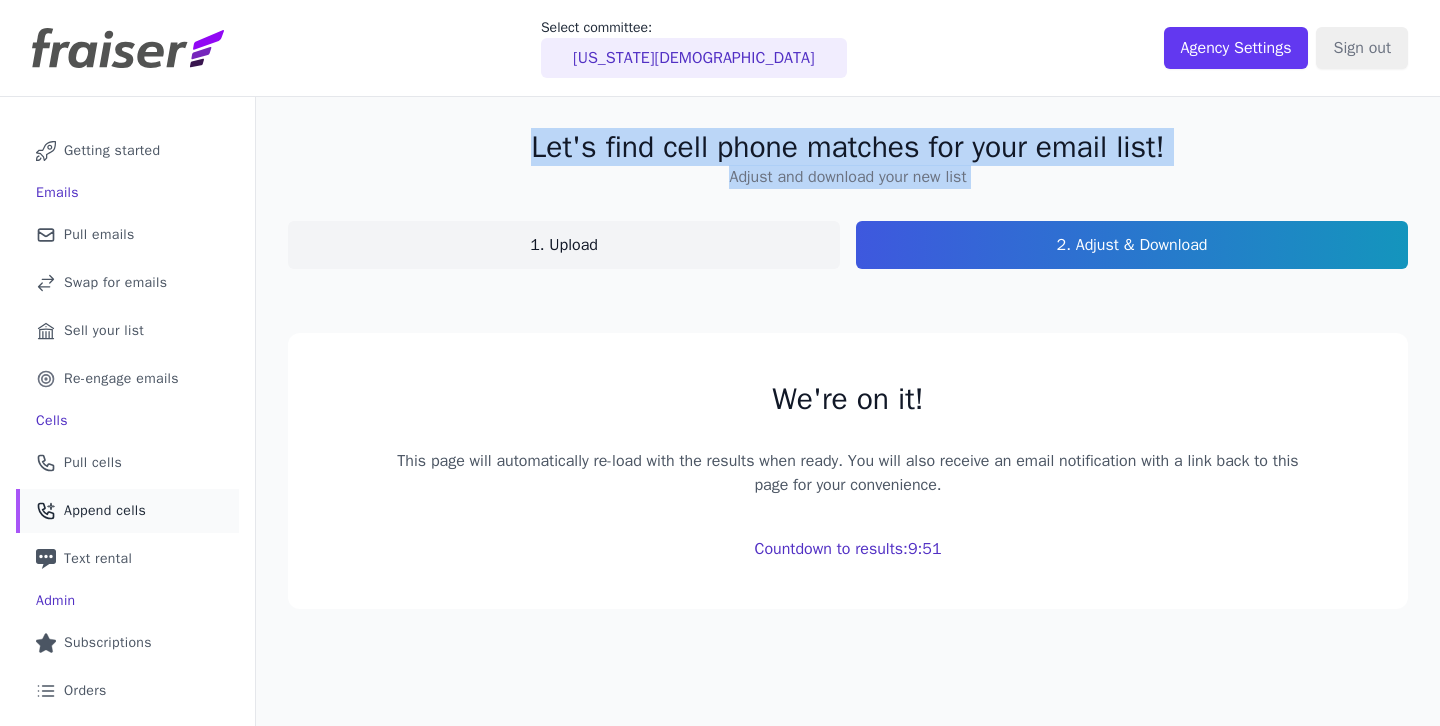 drag, startPoint x: 977, startPoint y: 181, endPoint x: 492, endPoint y: 130, distance: 487.67407 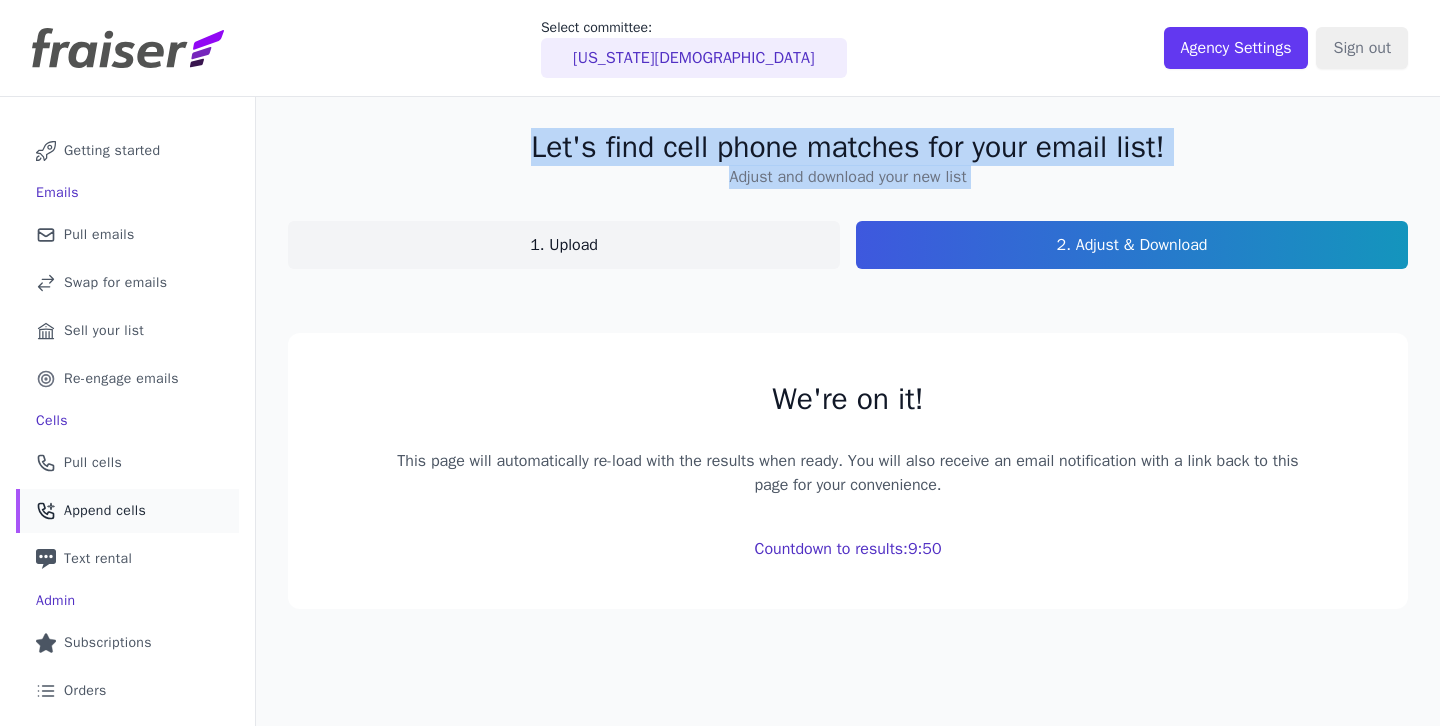 drag, startPoint x: 492, startPoint y: 130, endPoint x: 993, endPoint y: 187, distance: 504.2321 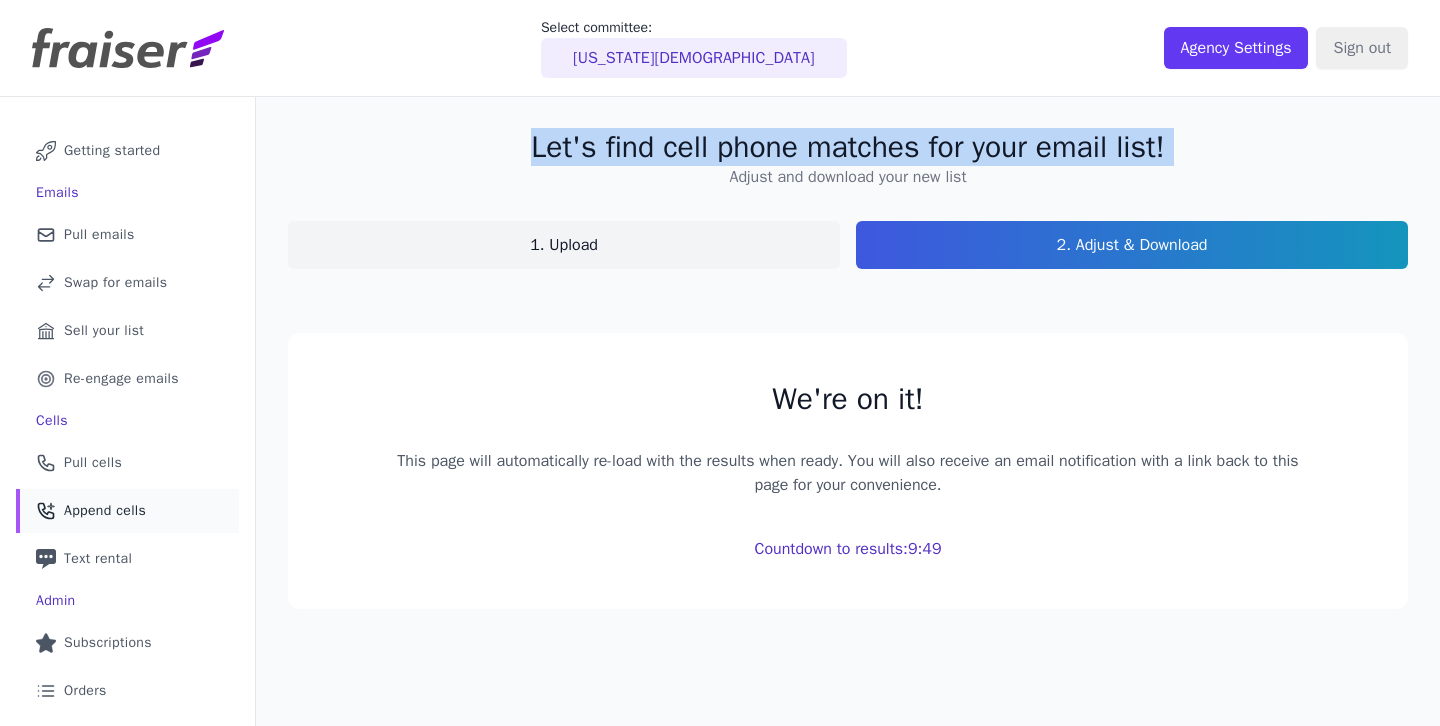 drag, startPoint x: 993, startPoint y: 187, endPoint x: 486, endPoint y: 141, distance: 509.08252 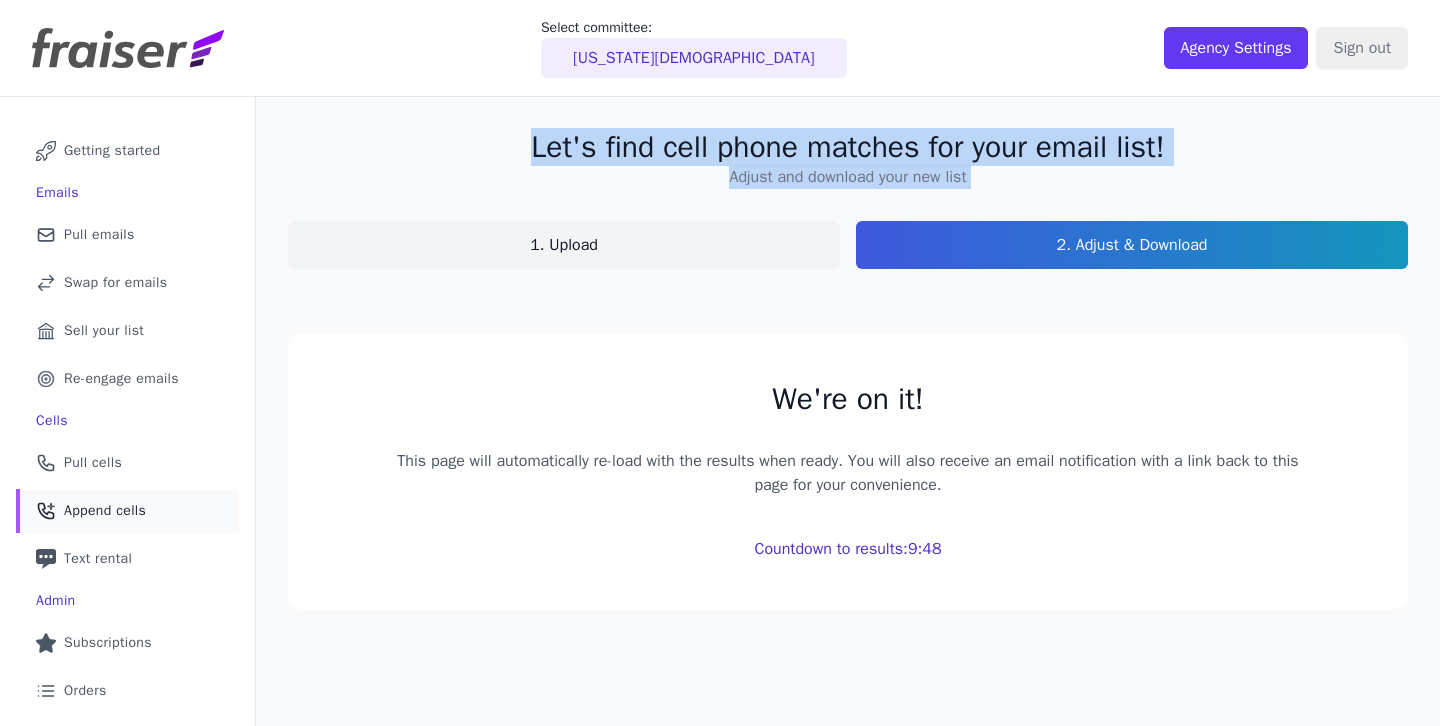 drag, startPoint x: 485, startPoint y: 140, endPoint x: 977, endPoint y: 175, distance: 493.24335 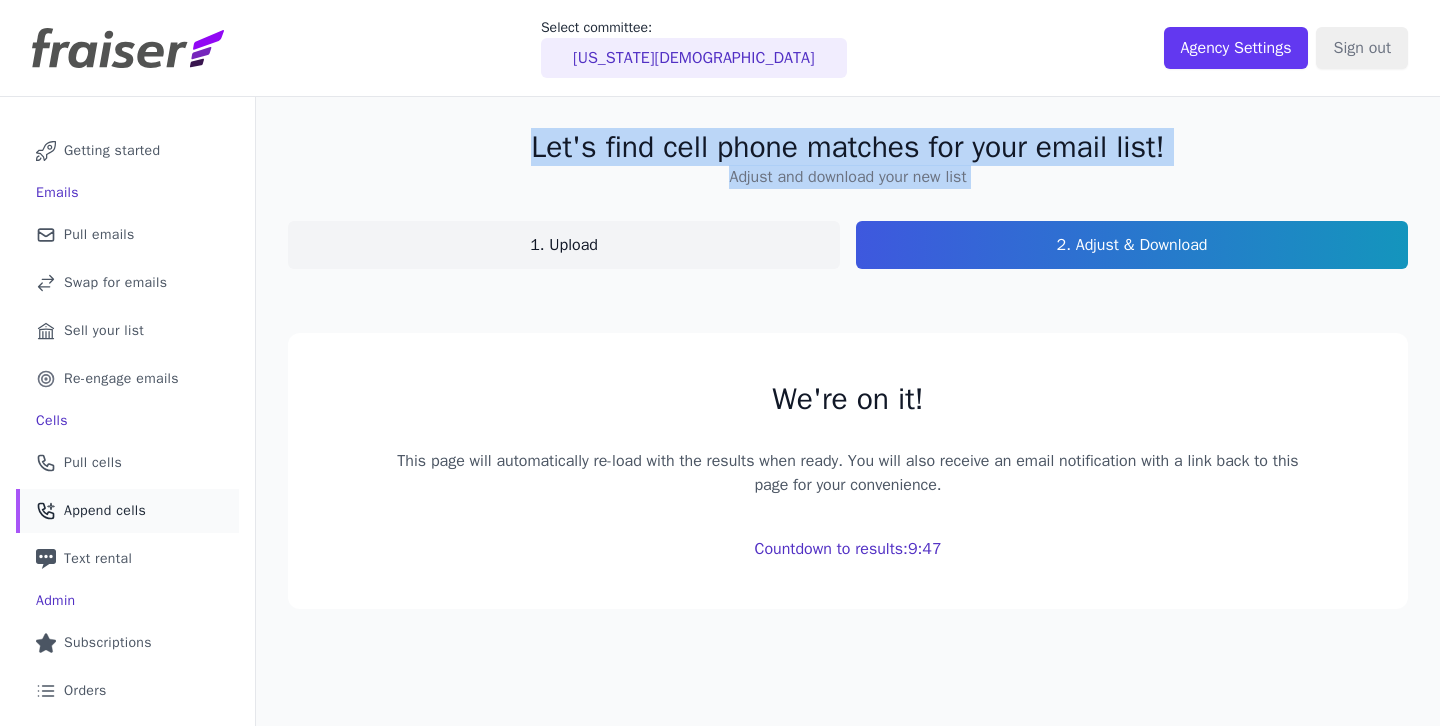 drag, startPoint x: 977, startPoint y: 175, endPoint x: 518, endPoint y: 148, distance: 459.79343 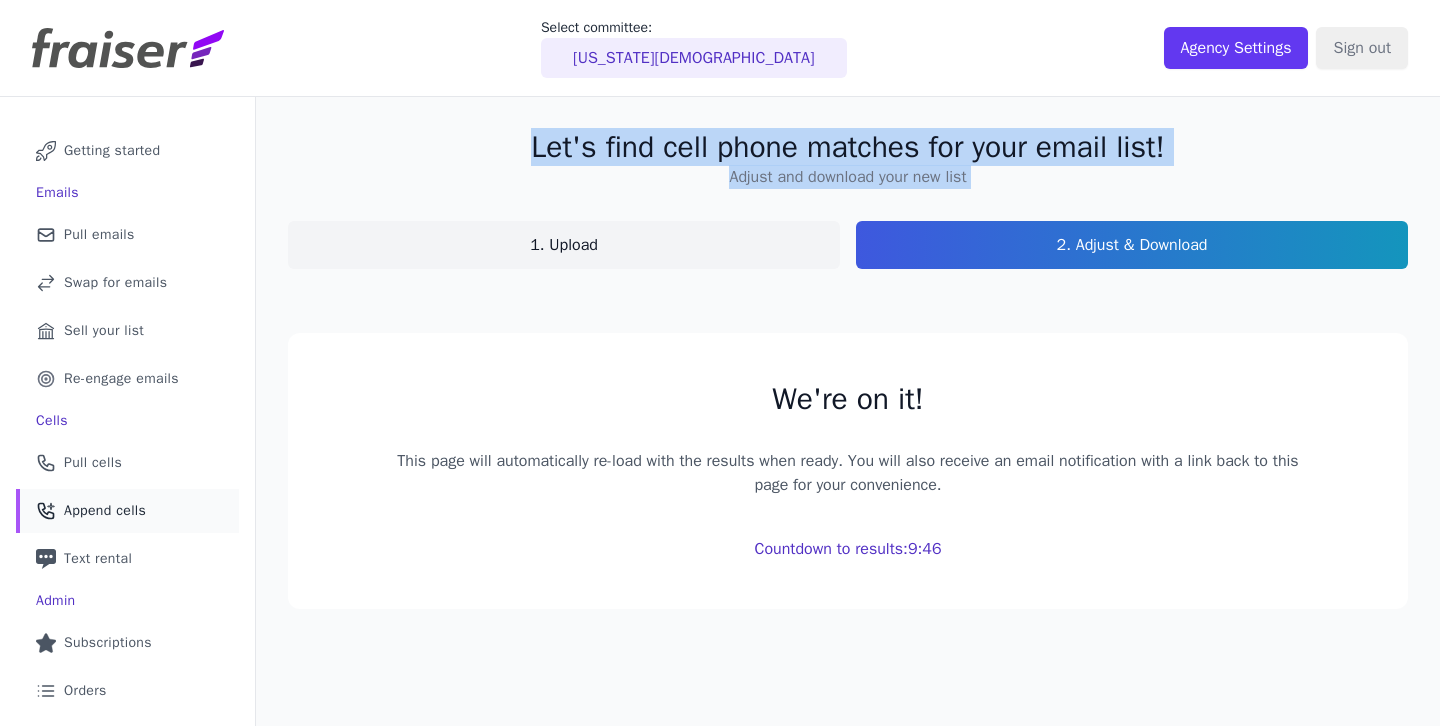 drag, startPoint x: 518, startPoint y: 148, endPoint x: 973, endPoint y: 175, distance: 455.80038 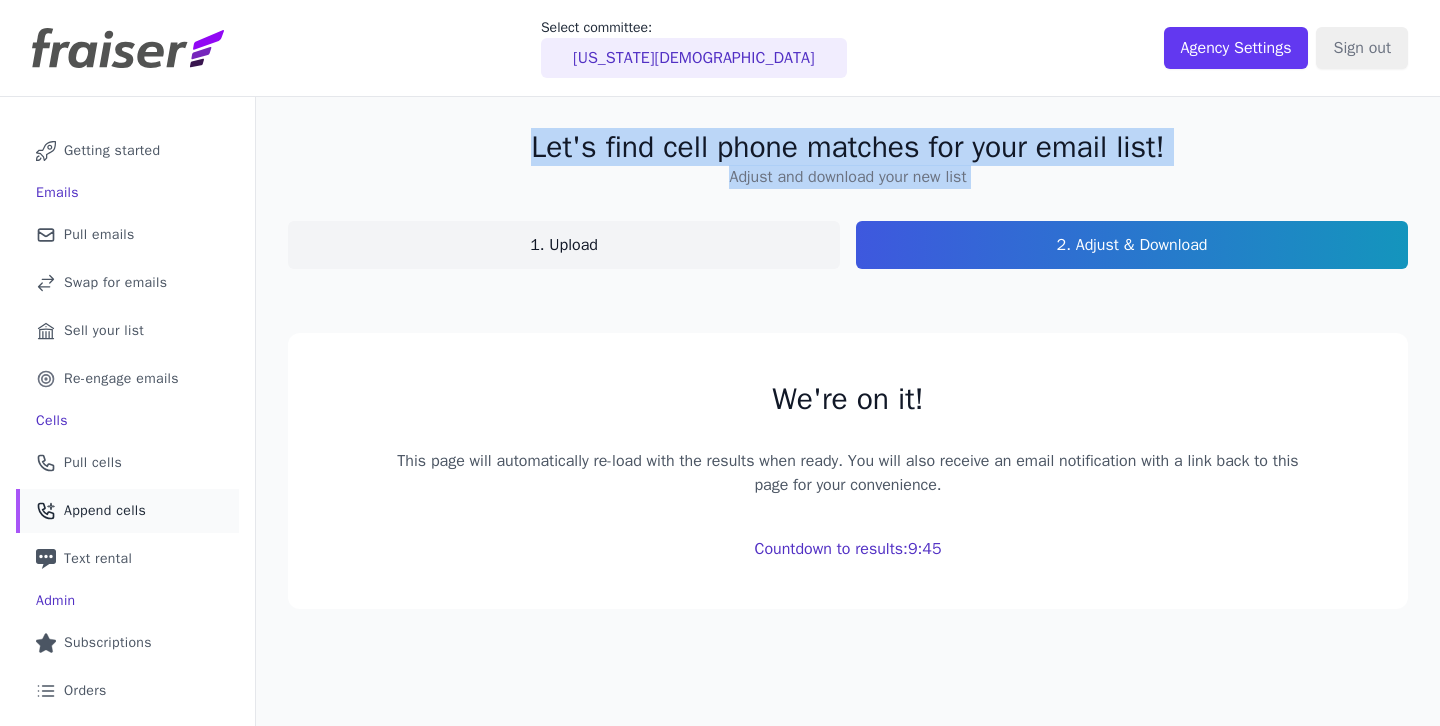 click on "Let's find cell phone matches for your email list!   Adjust and download your new list   1. Upload   2. Adjust & Download" 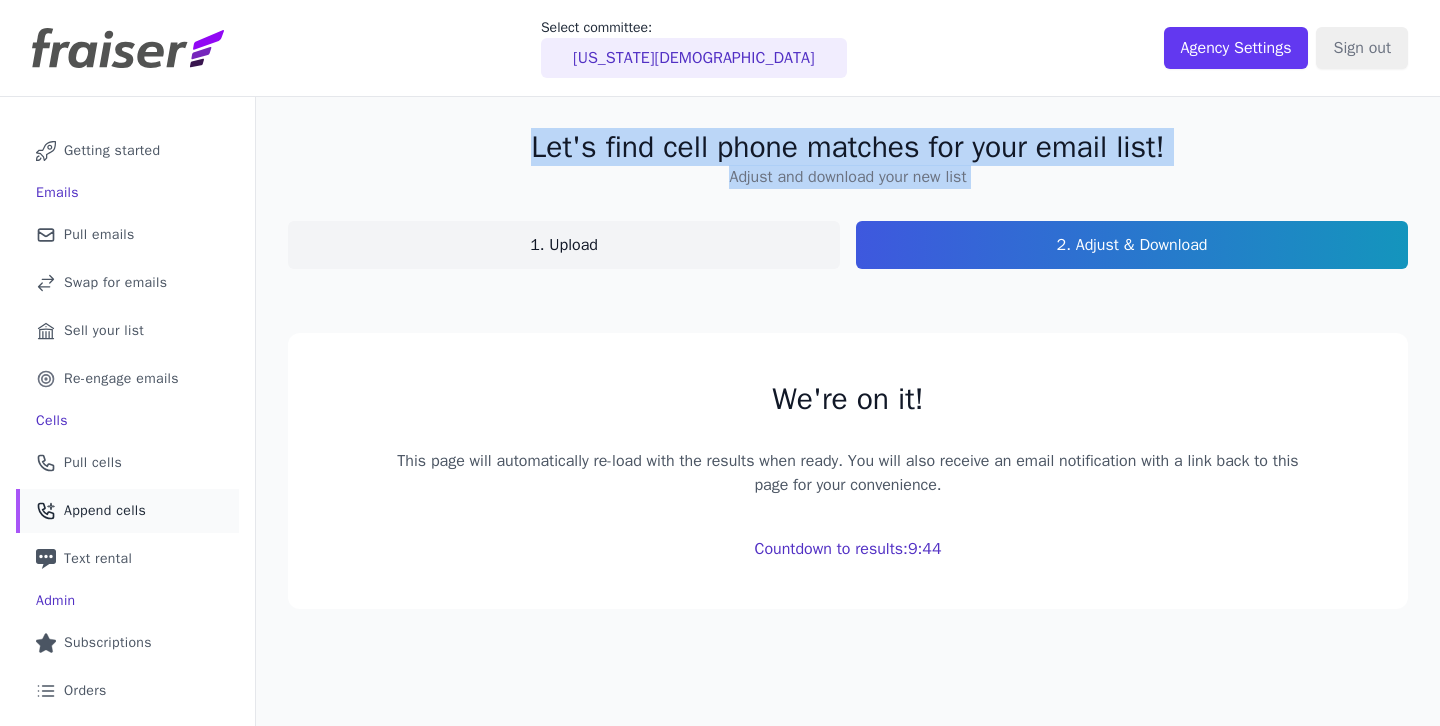drag, startPoint x: 973, startPoint y: 175, endPoint x: 495, endPoint y: 143, distance: 479.06995 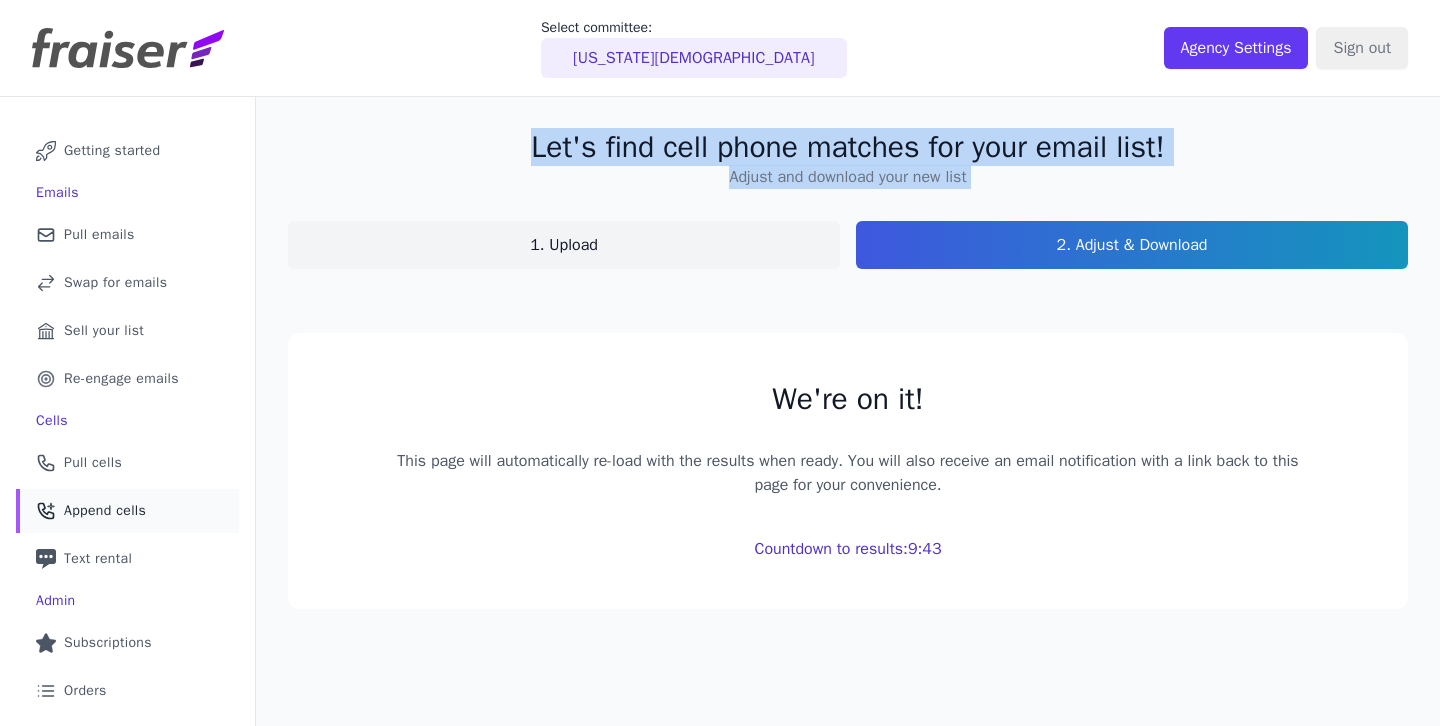 drag, startPoint x: 495, startPoint y: 143, endPoint x: 976, endPoint y: 175, distance: 482.06326 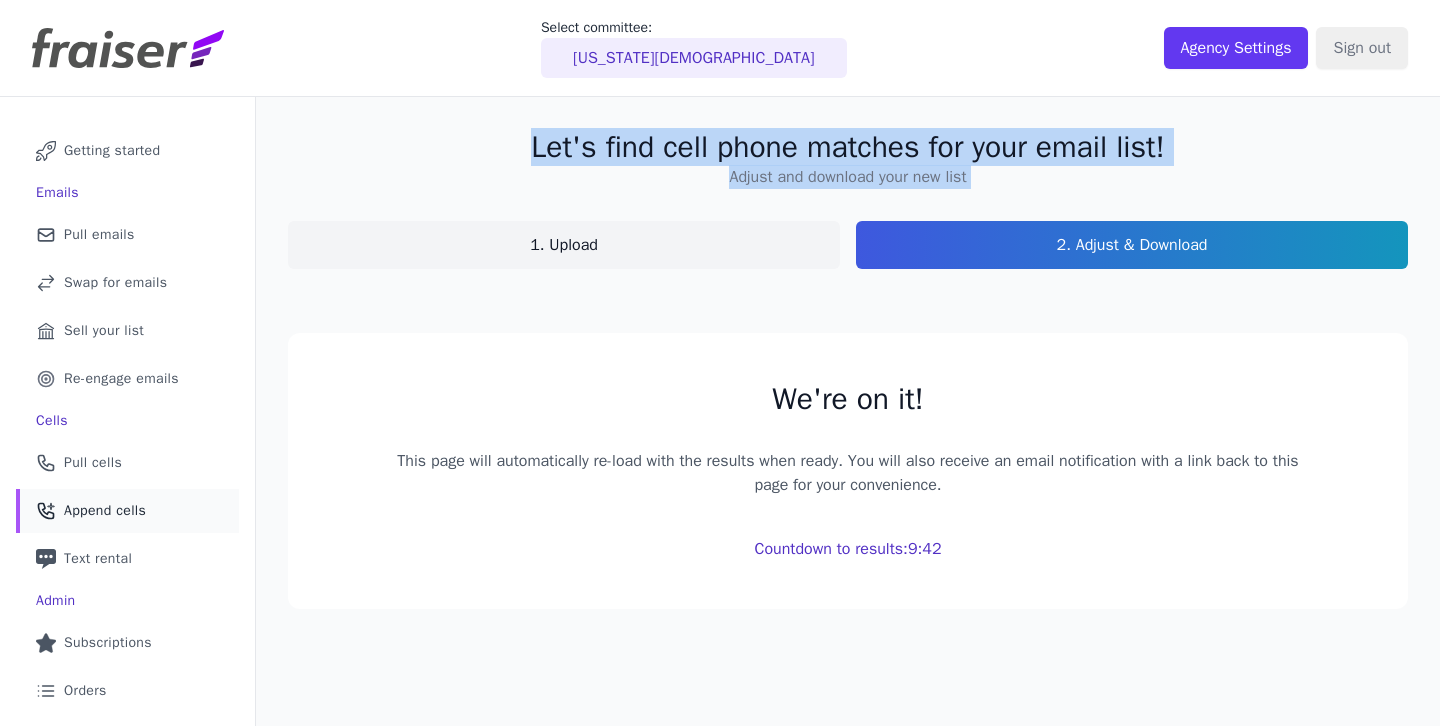 click on "Let's find cell phone matches for your email list!   Adjust and download your new list   1. Upload   2. Adjust & Download" 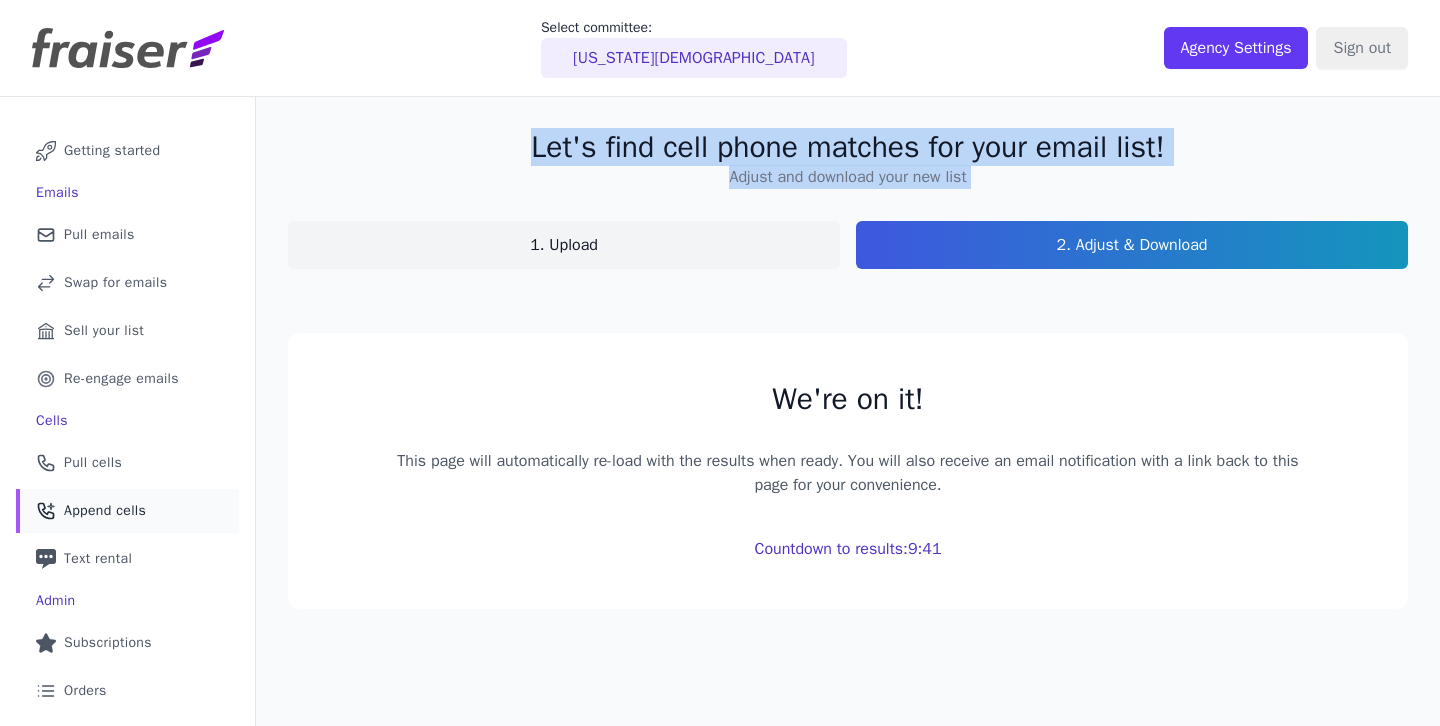 click on "Let's find cell phone matches for your email list!" 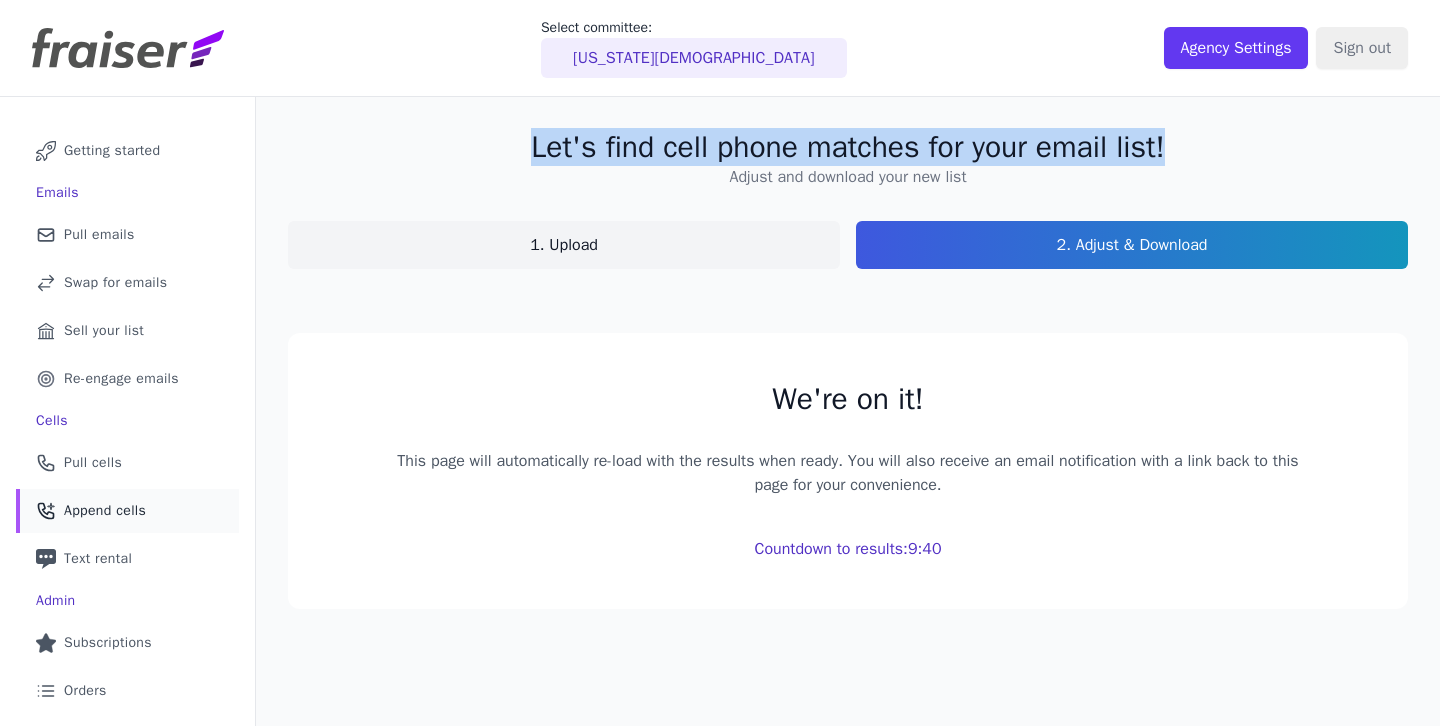 drag, startPoint x: 505, startPoint y: 143, endPoint x: 1006, endPoint y: 170, distance: 501.72702 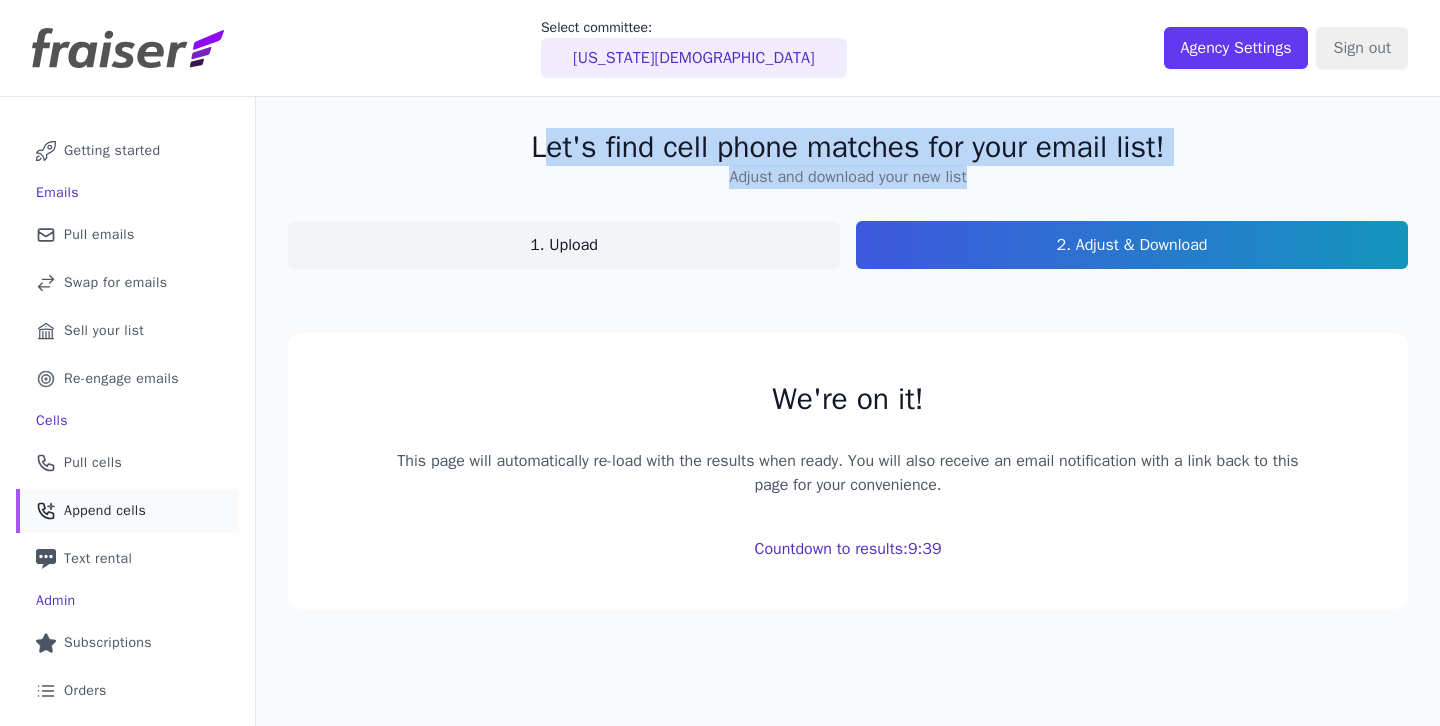 drag, startPoint x: 973, startPoint y: 179, endPoint x: 522, endPoint y: 151, distance: 451.86835 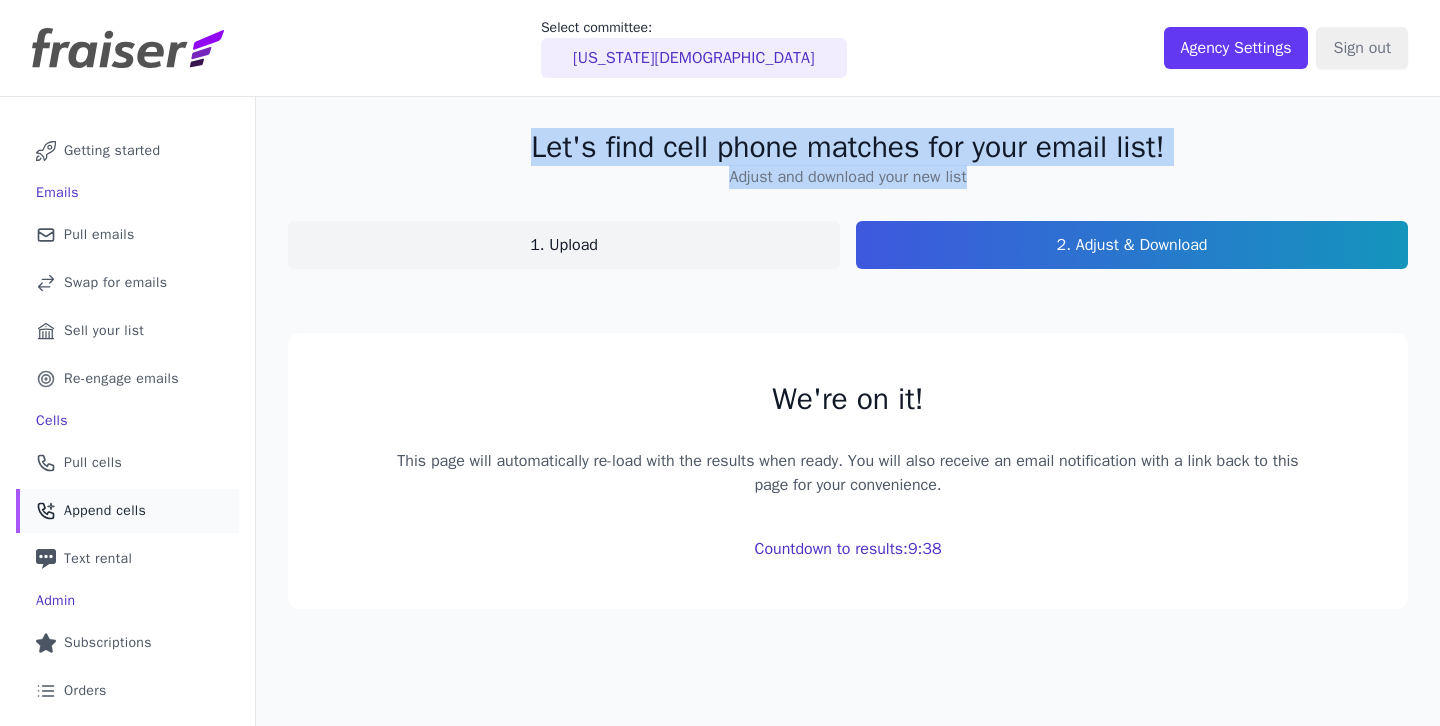 click on "Let's find cell phone matches for your email list!" 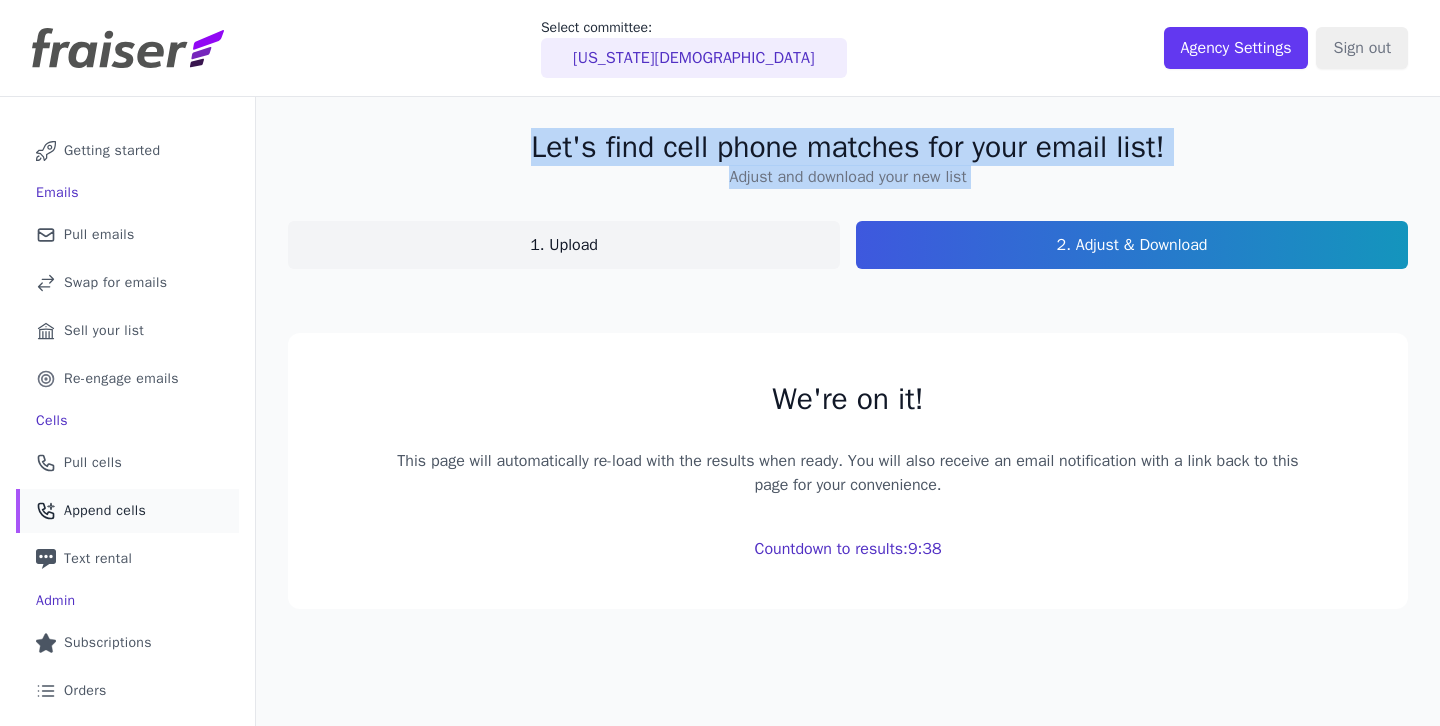 drag, startPoint x: 522, startPoint y: 151, endPoint x: 976, endPoint y: 182, distance: 455.05713 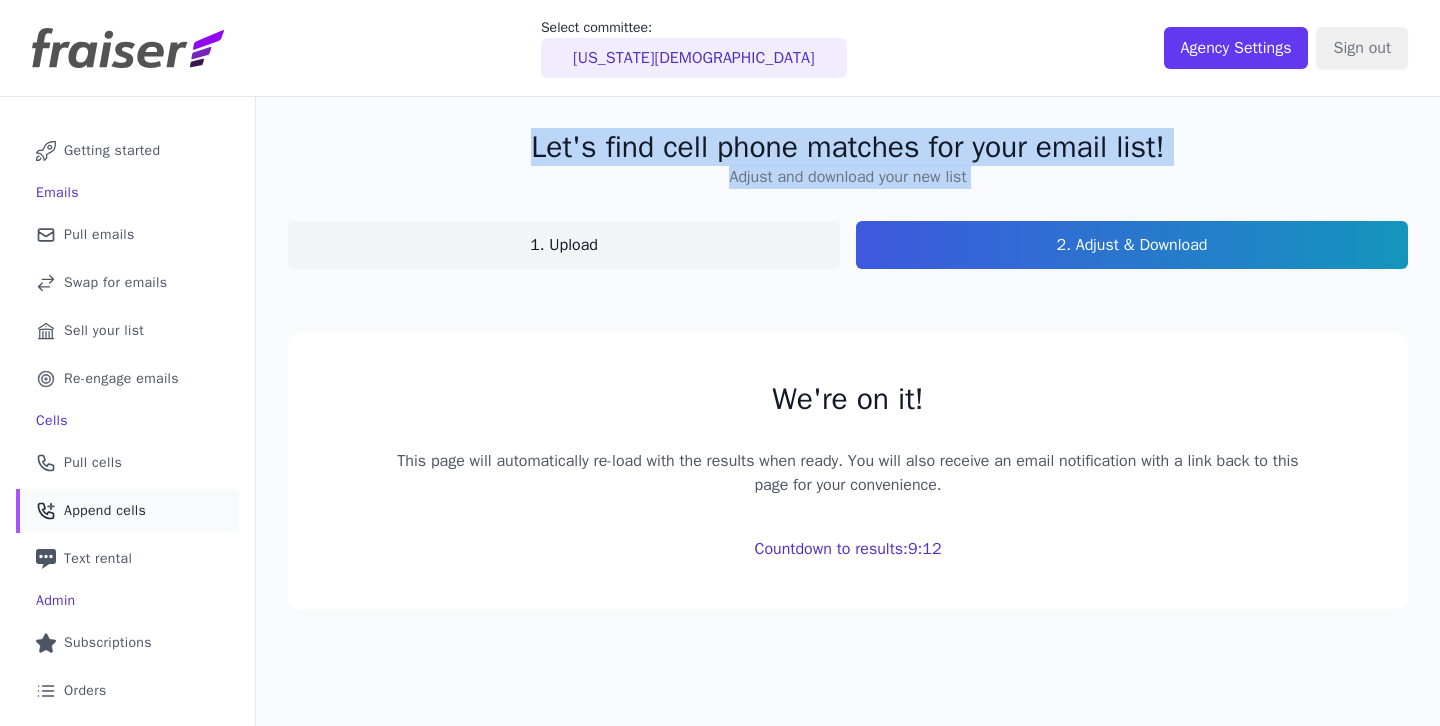 click on "Let's find cell phone matches for your email list!   Adjust and download your new list   1. Upload   2. Adjust & Download" 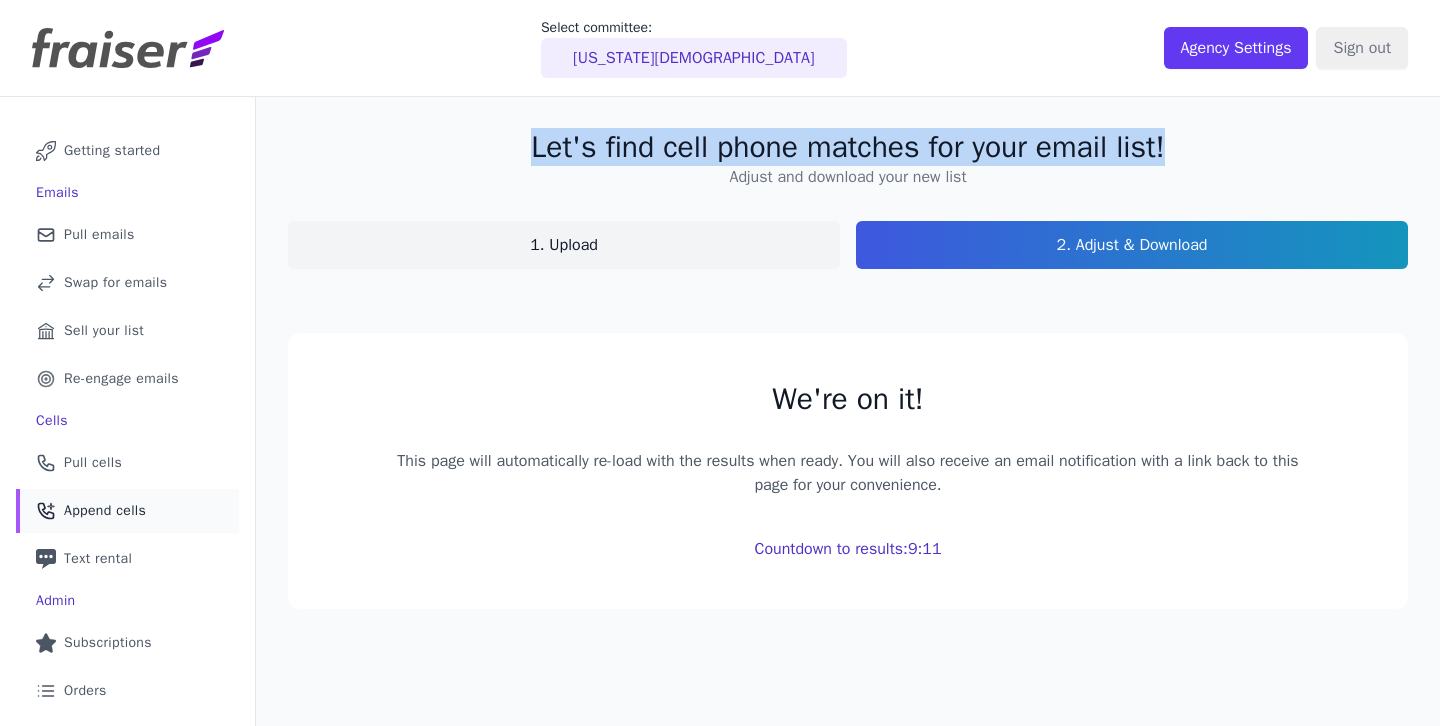 drag, startPoint x: 1021, startPoint y: 176, endPoint x: 443, endPoint y: 122, distance: 580.517 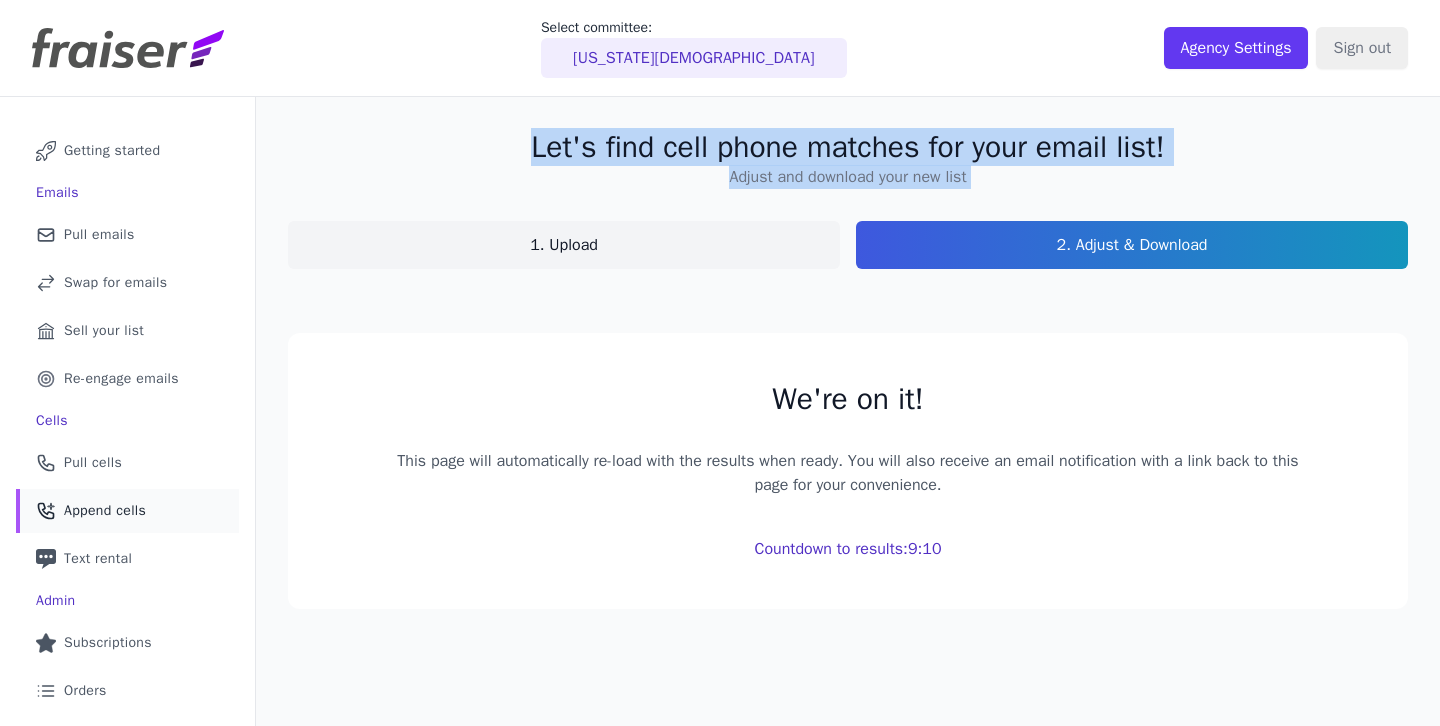 drag, startPoint x: 443, startPoint y: 122, endPoint x: 971, endPoint y: 183, distance: 531.512 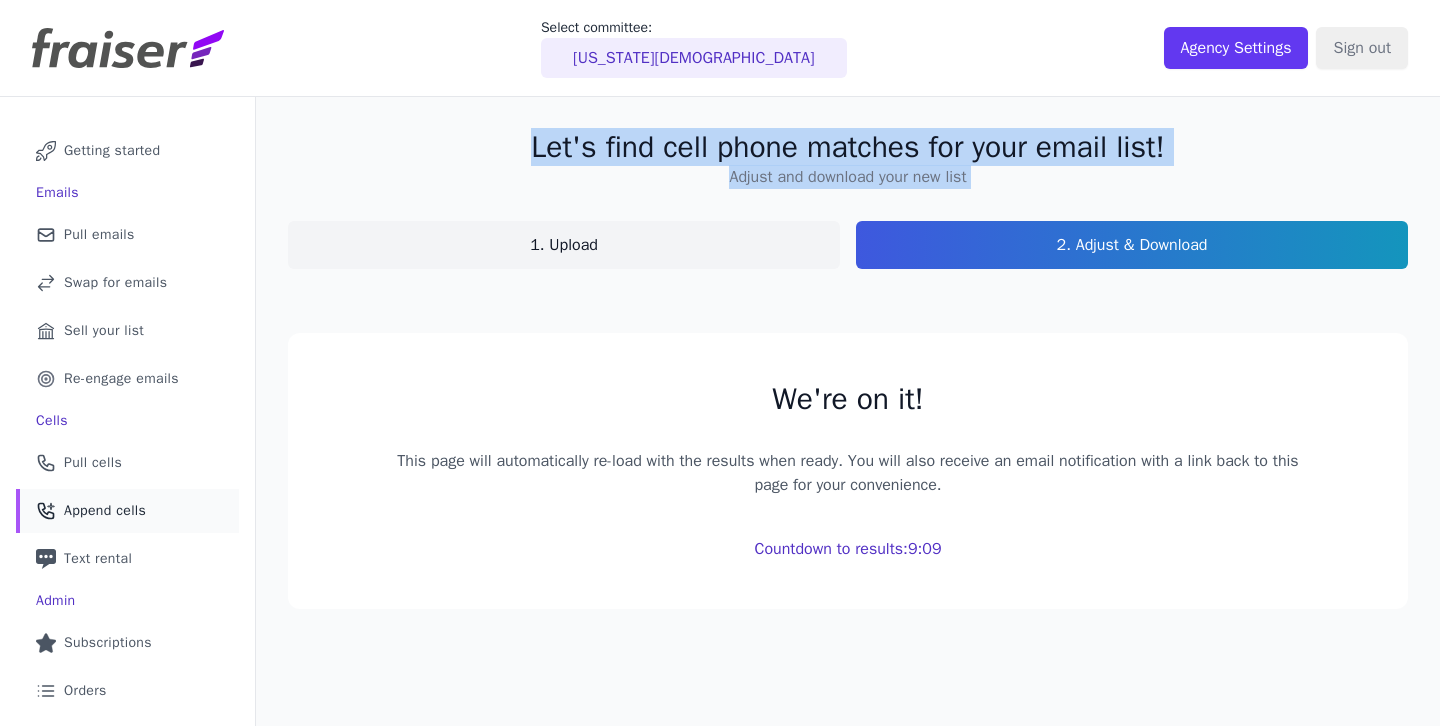 click on "Let's find cell phone matches for your email list!   Adjust and download your new list   1. Upload   2. Adjust & Download" 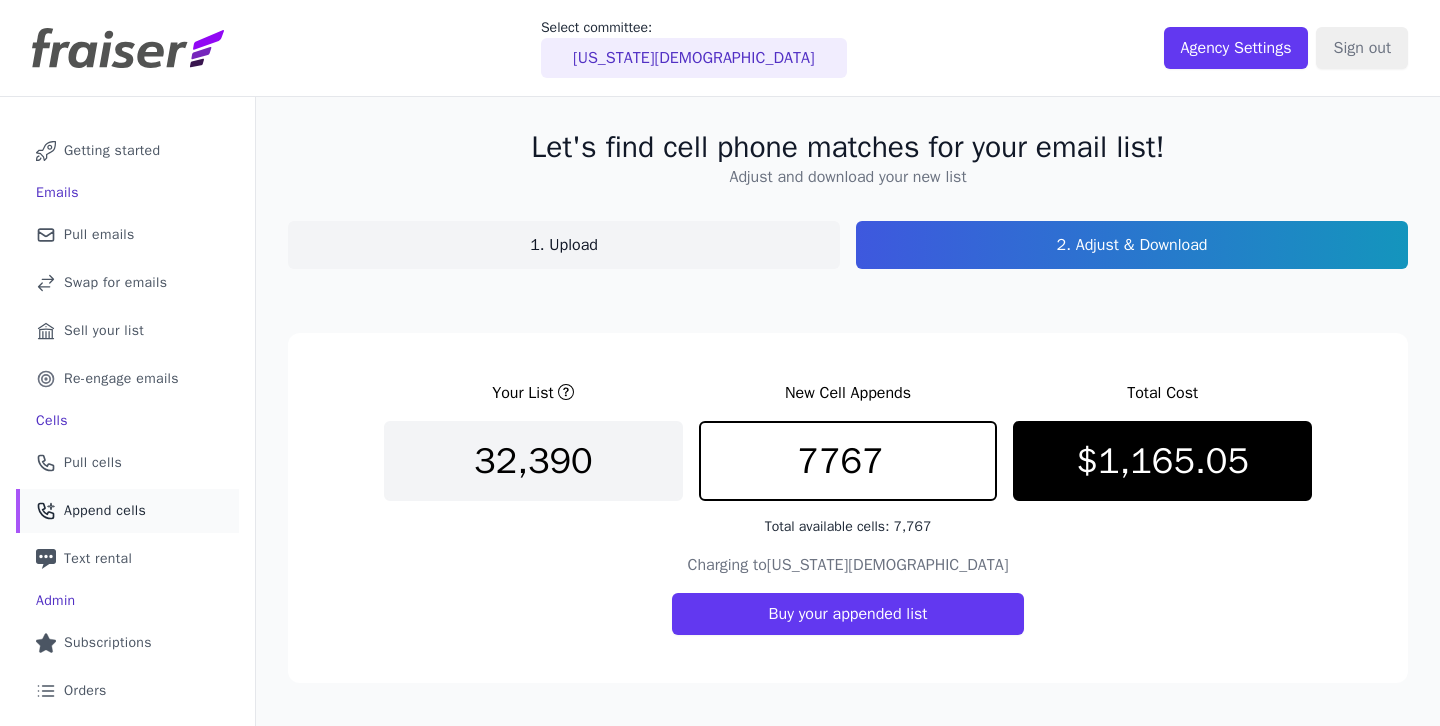 scroll, scrollTop: 93, scrollLeft: 0, axis: vertical 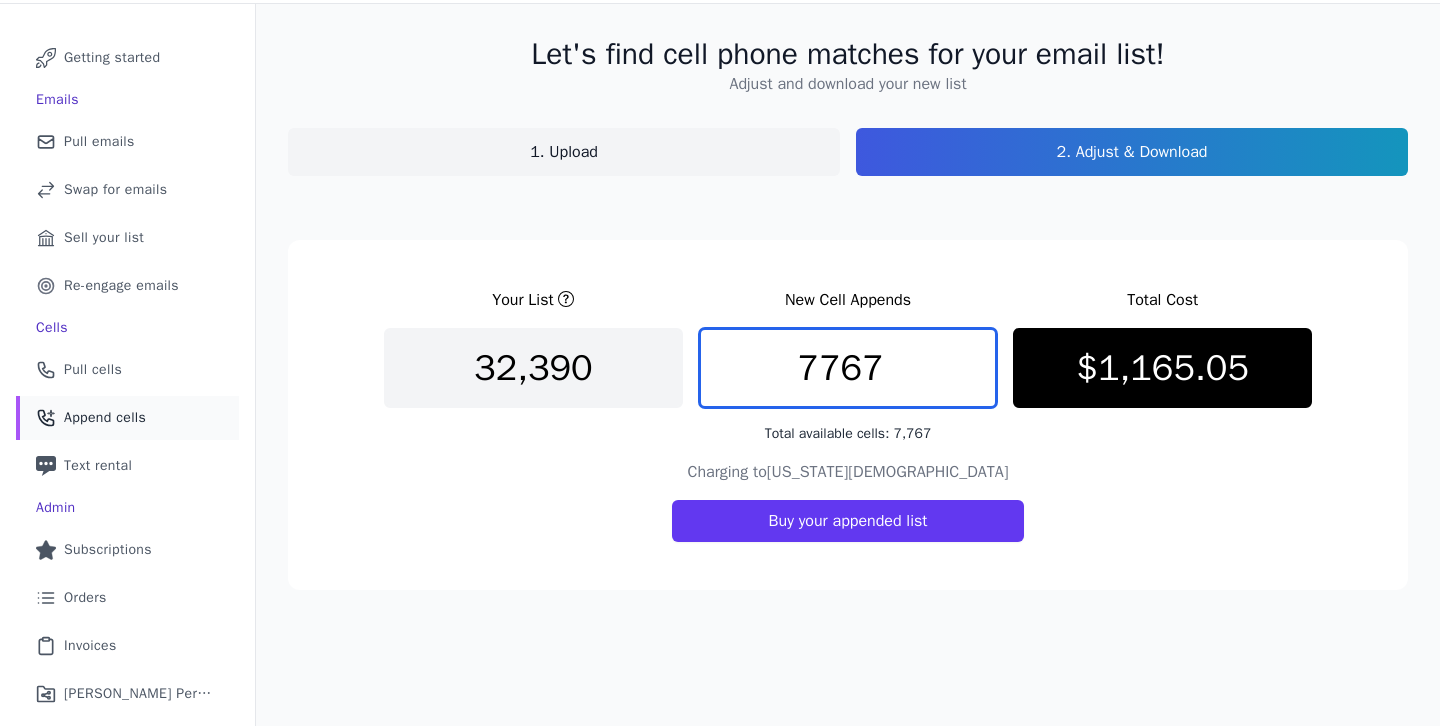 drag, startPoint x: 898, startPoint y: 377, endPoint x: 745, endPoint y: 368, distance: 153.26448 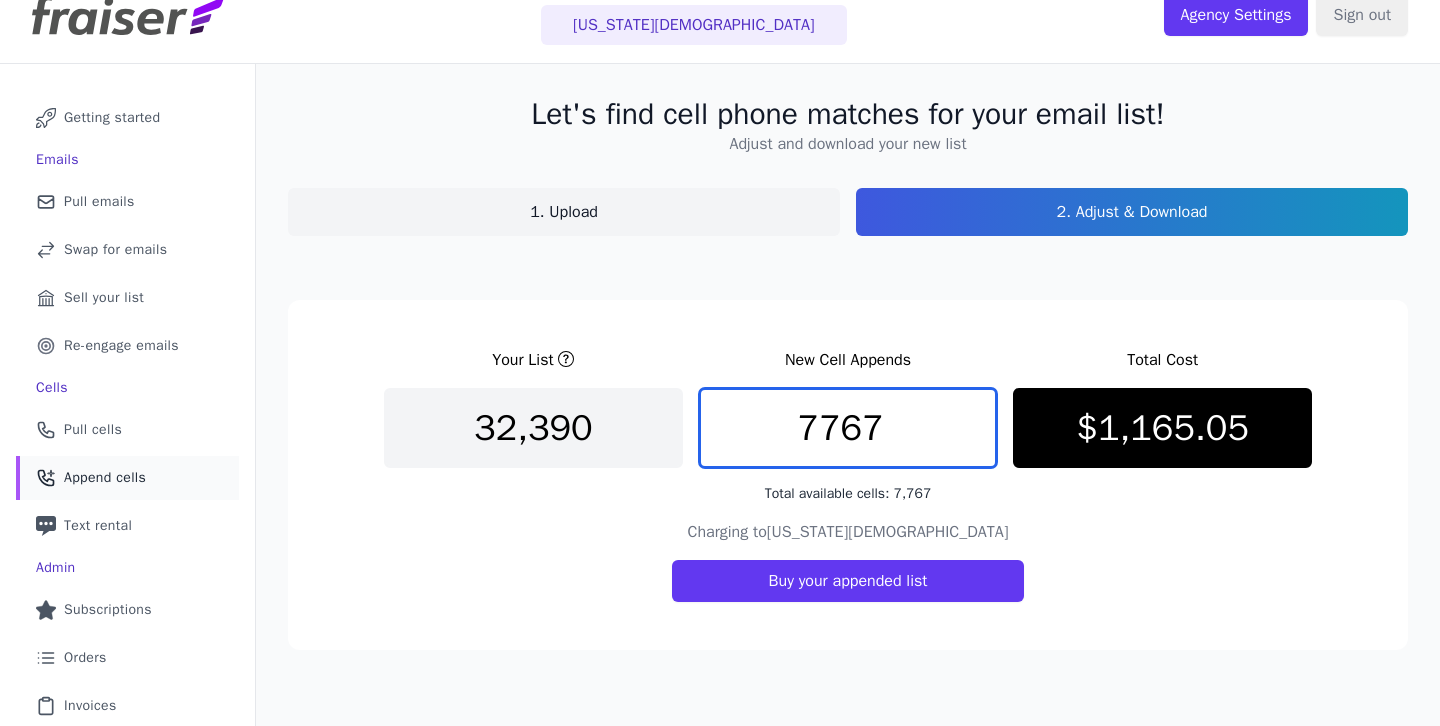 scroll, scrollTop: 12, scrollLeft: 0, axis: vertical 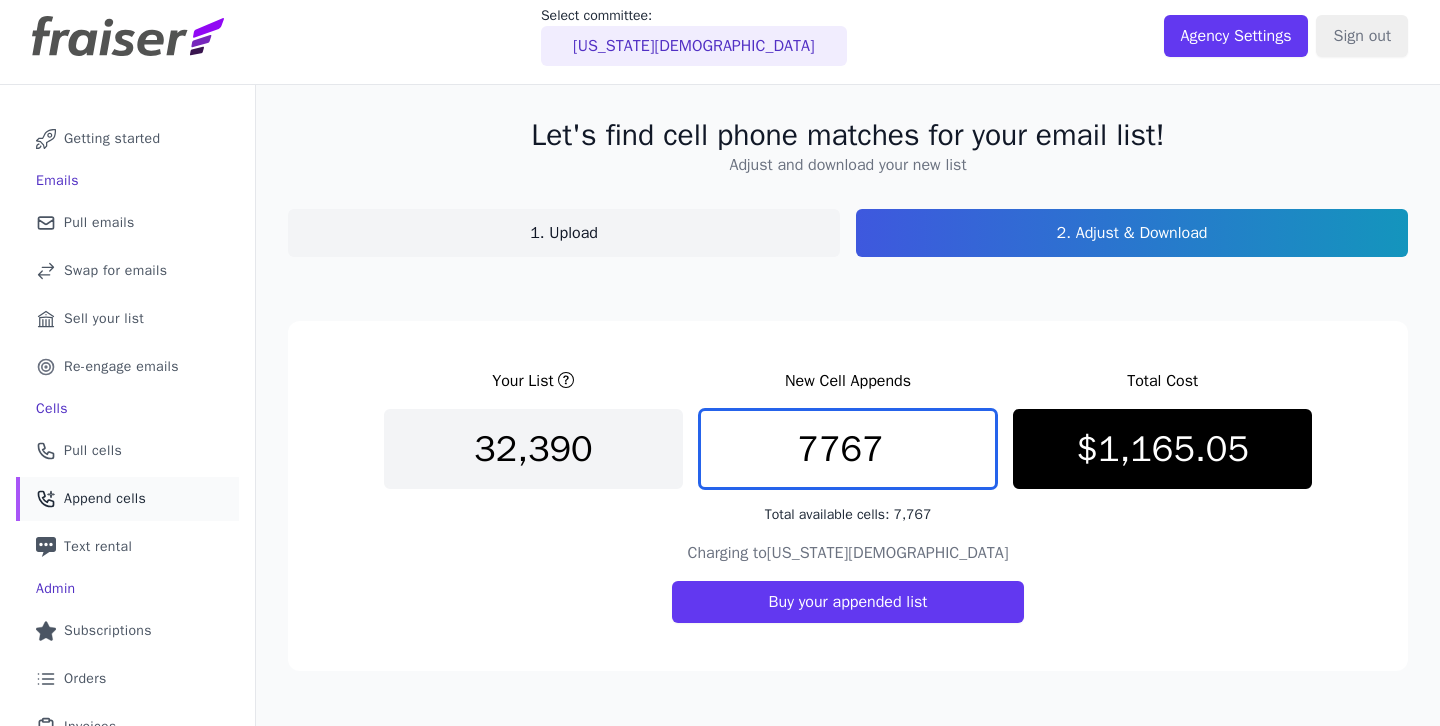 click on "7767" 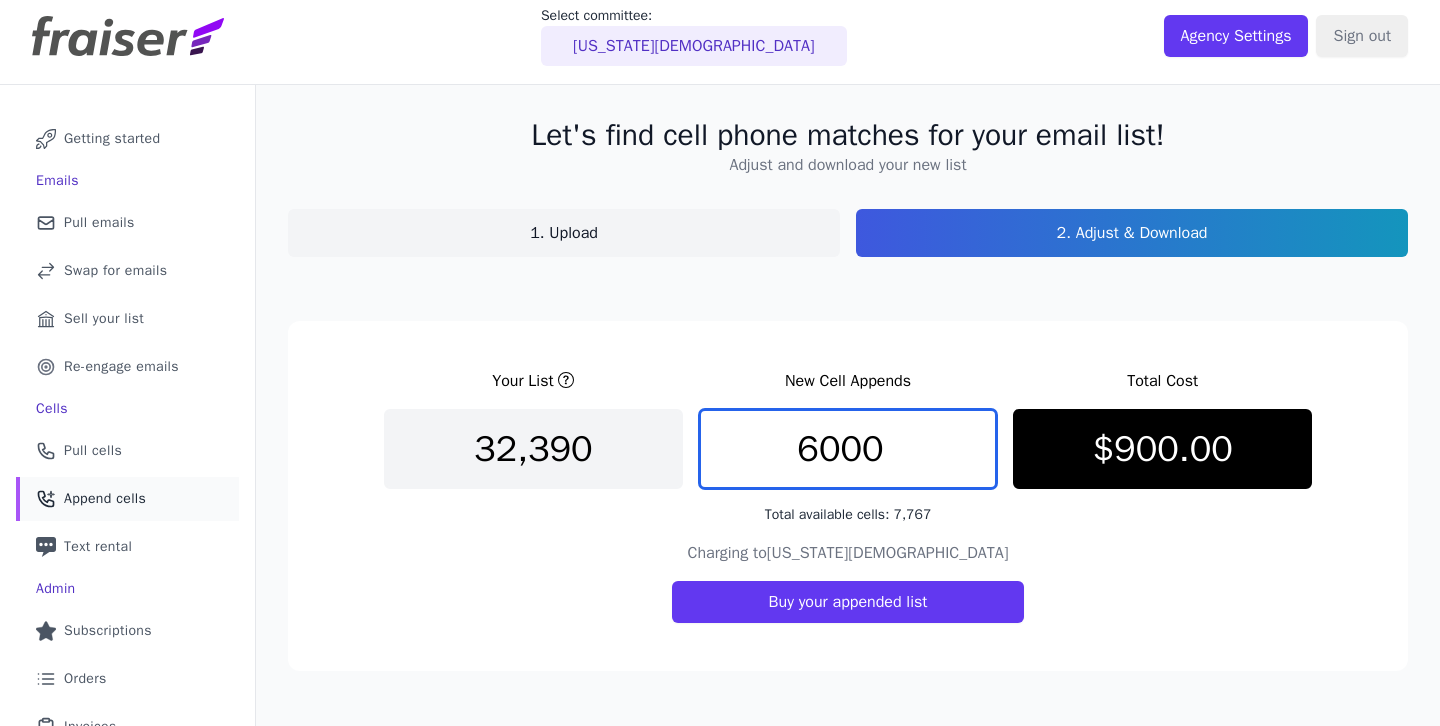 drag, startPoint x: 907, startPoint y: 466, endPoint x: 775, endPoint y: 457, distance: 132.30646 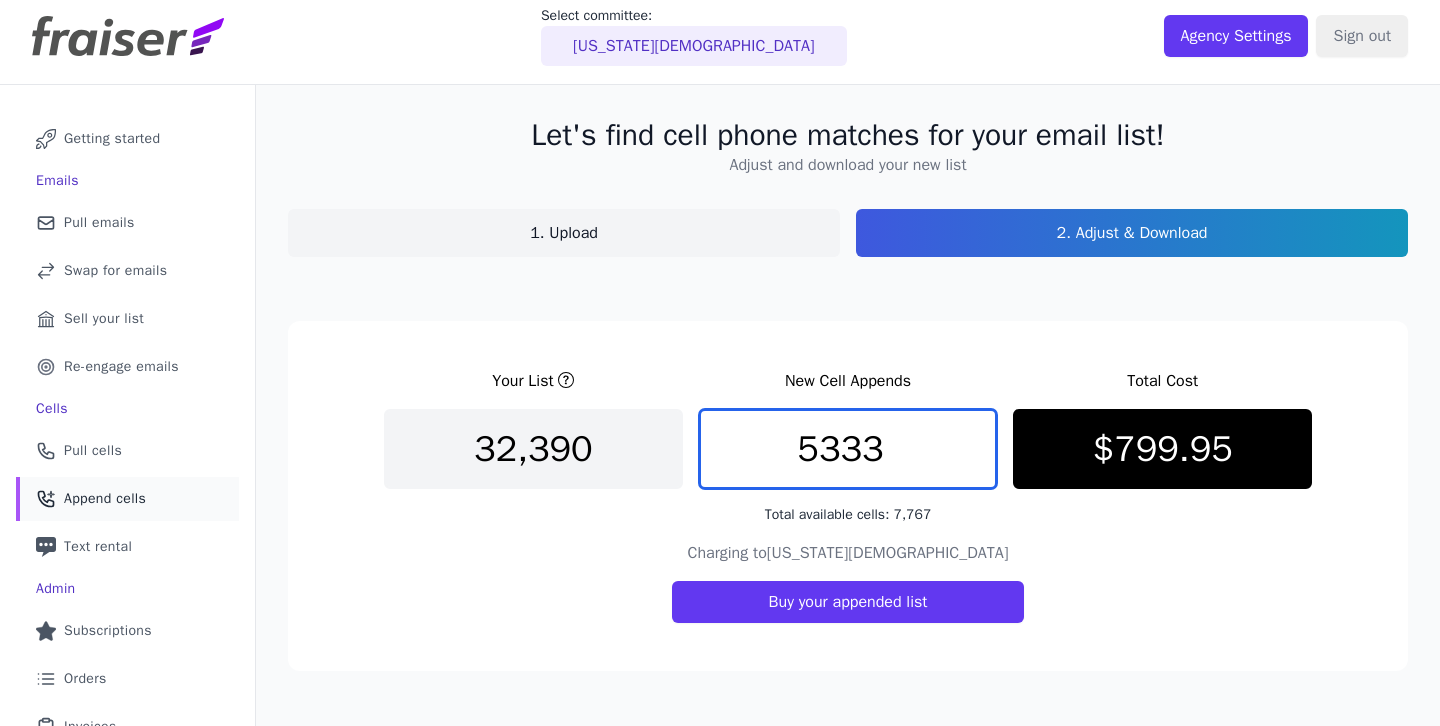 type on "5333" 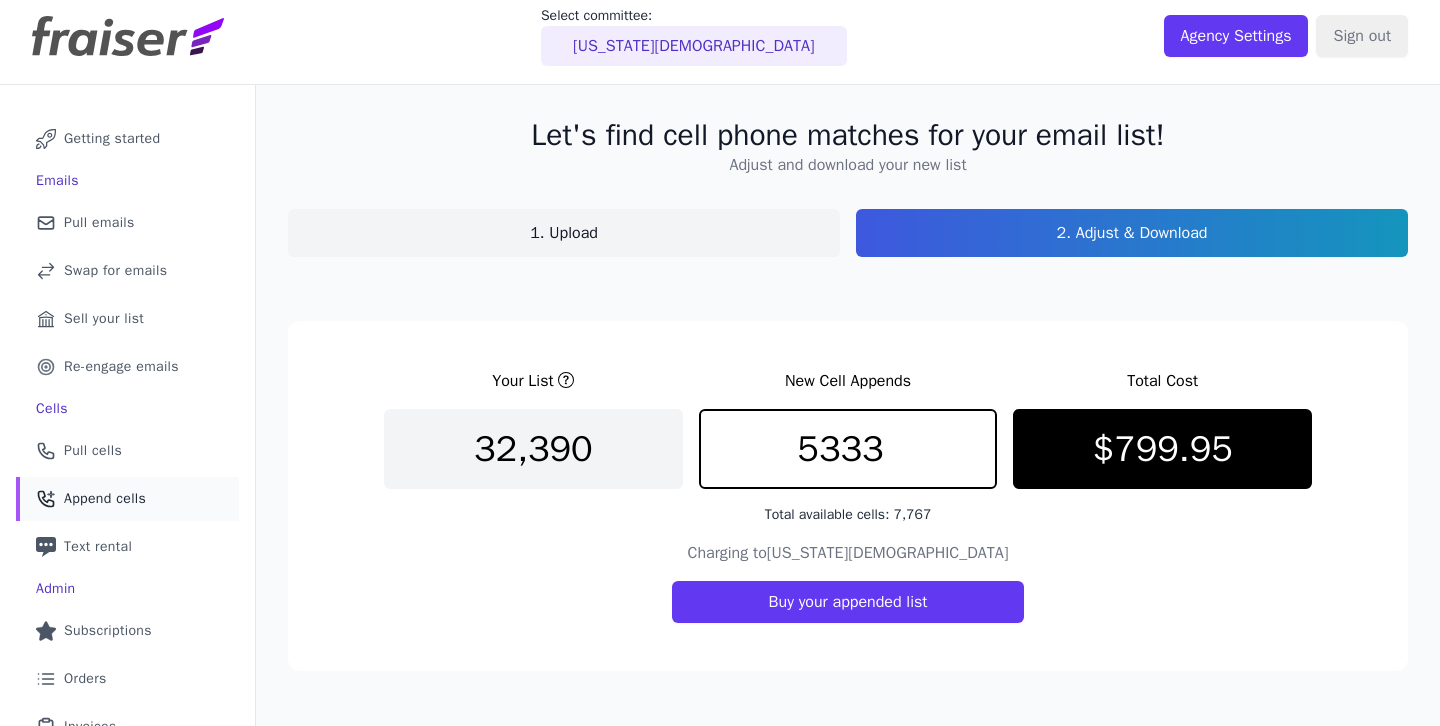 click on "Your List       New Cell Appends   Total Cost   32,390   5333   Total available cells: 7,767     $799.95         Charging to  Nebraska Democratic Party   Buy your appended list" 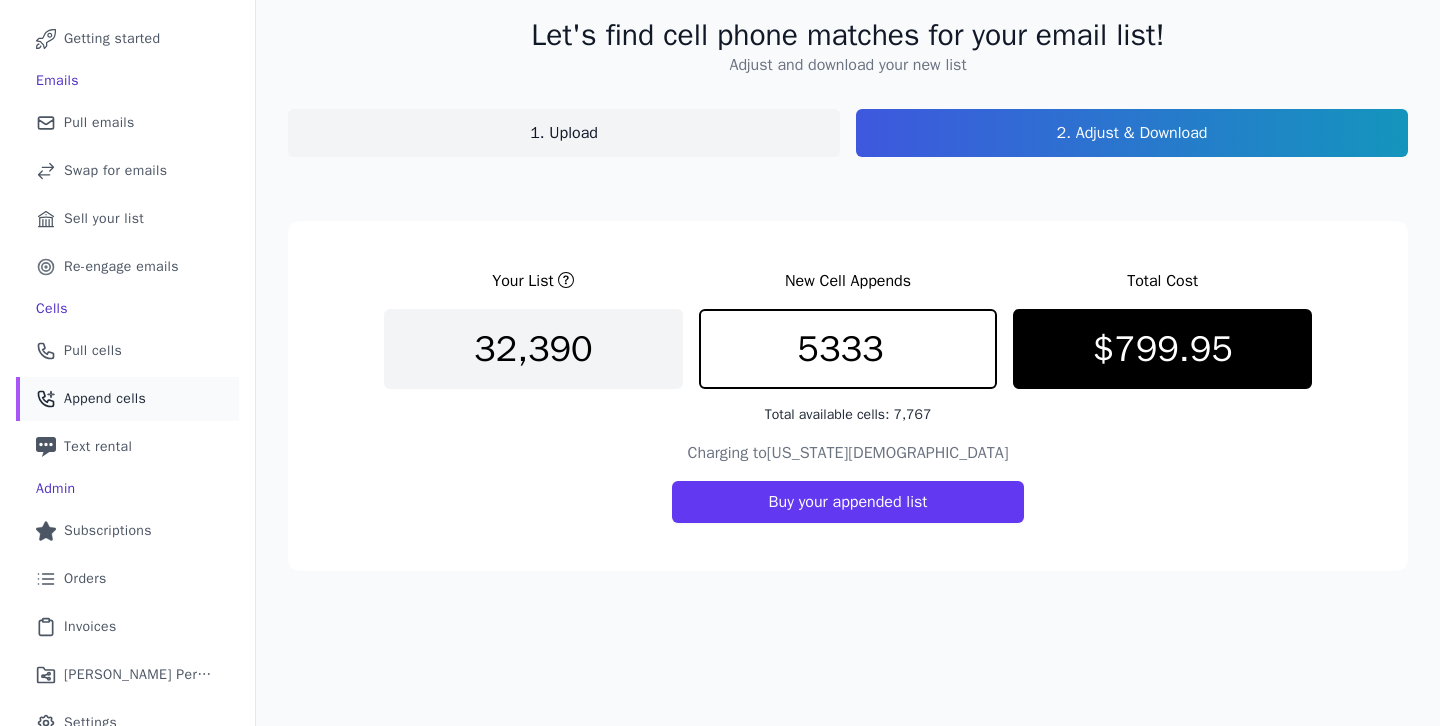 scroll, scrollTop: 65, scrollLeft: 0, axis: vertical 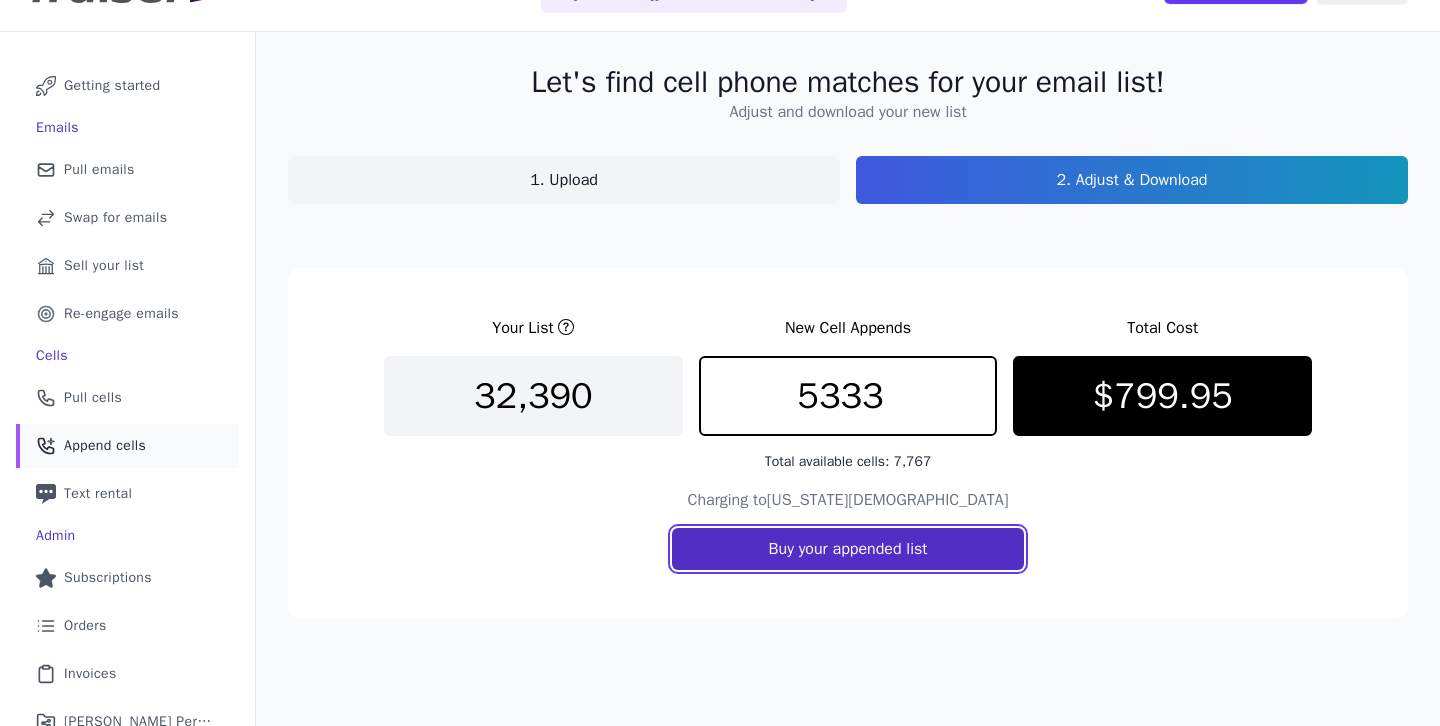 click on "Buy your appended list" 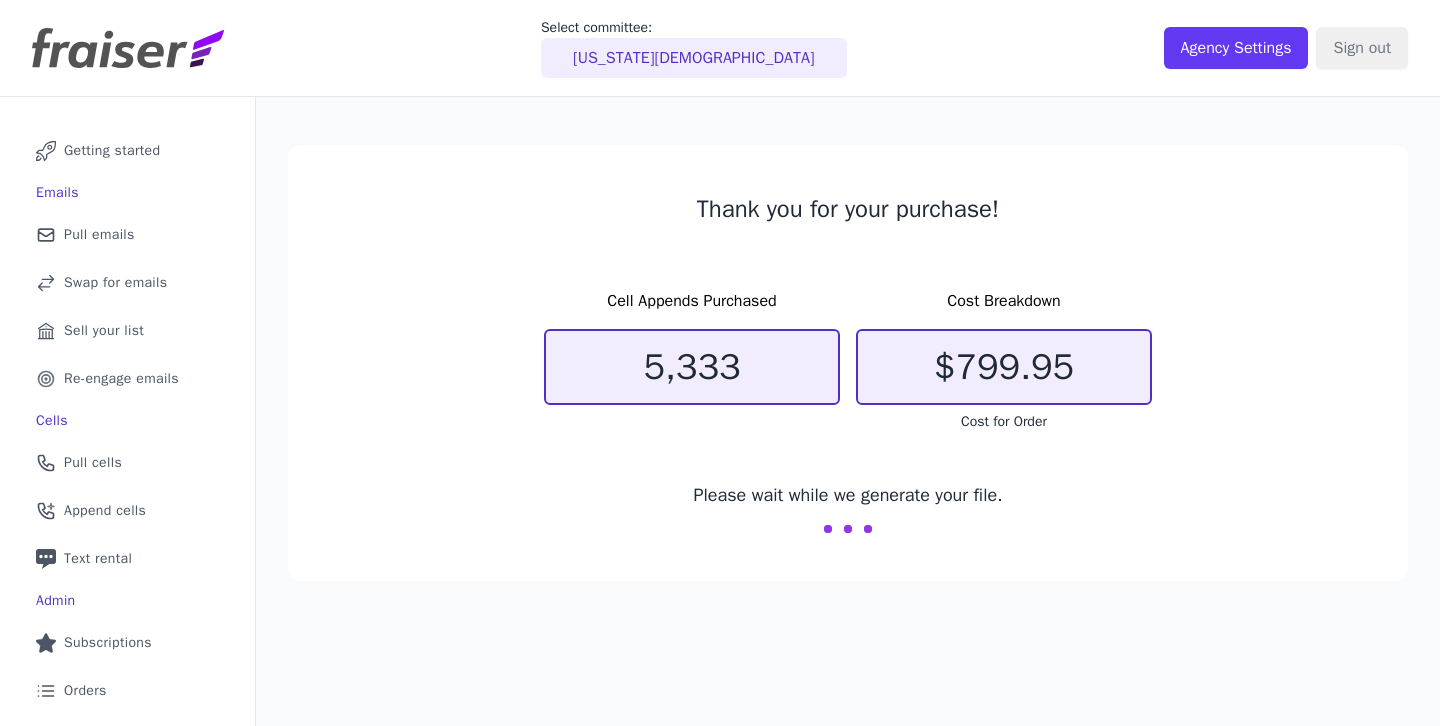 scroll, scrollTop: 0, scrollLeft: 0, axis: both 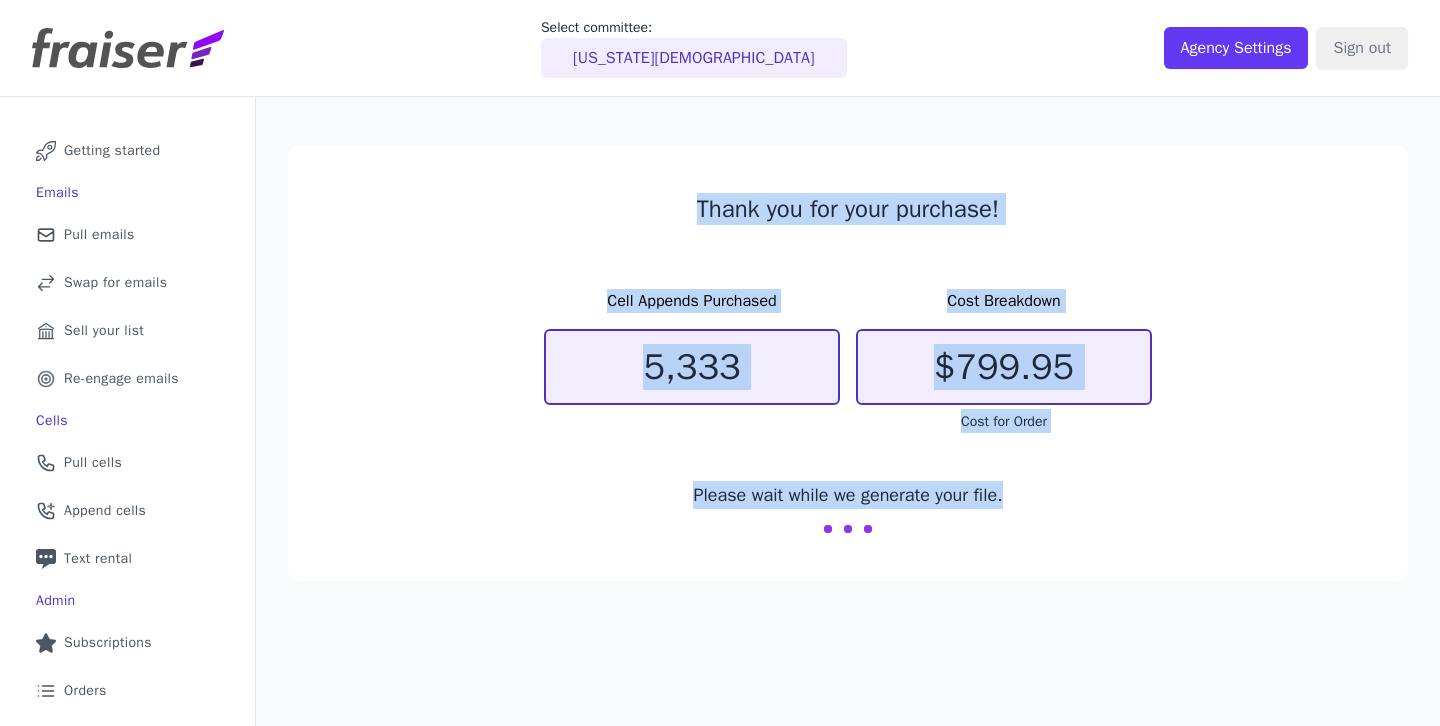 drag, startPoint x: 674, startPoint y: 210, endPoint x: 1085, endPoint y: 513, distance: 510.61728 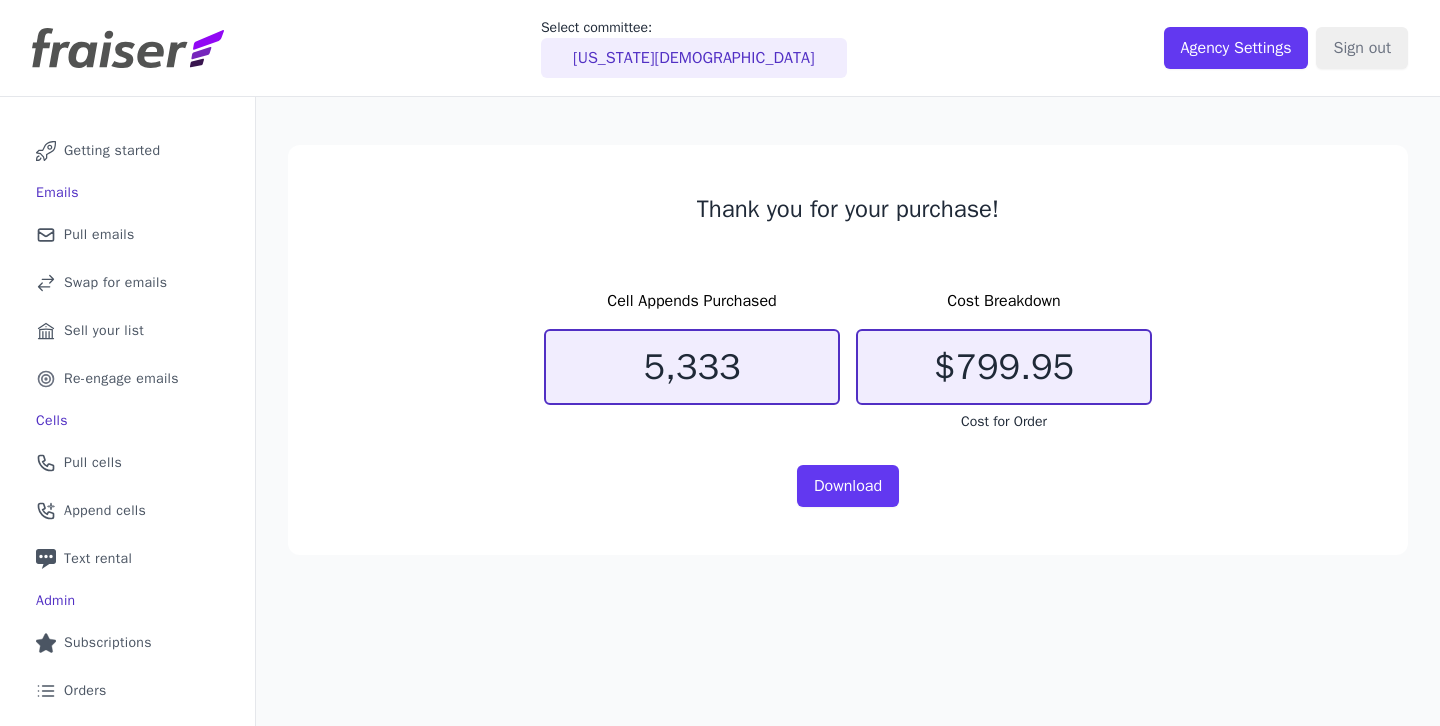 click on "Download" 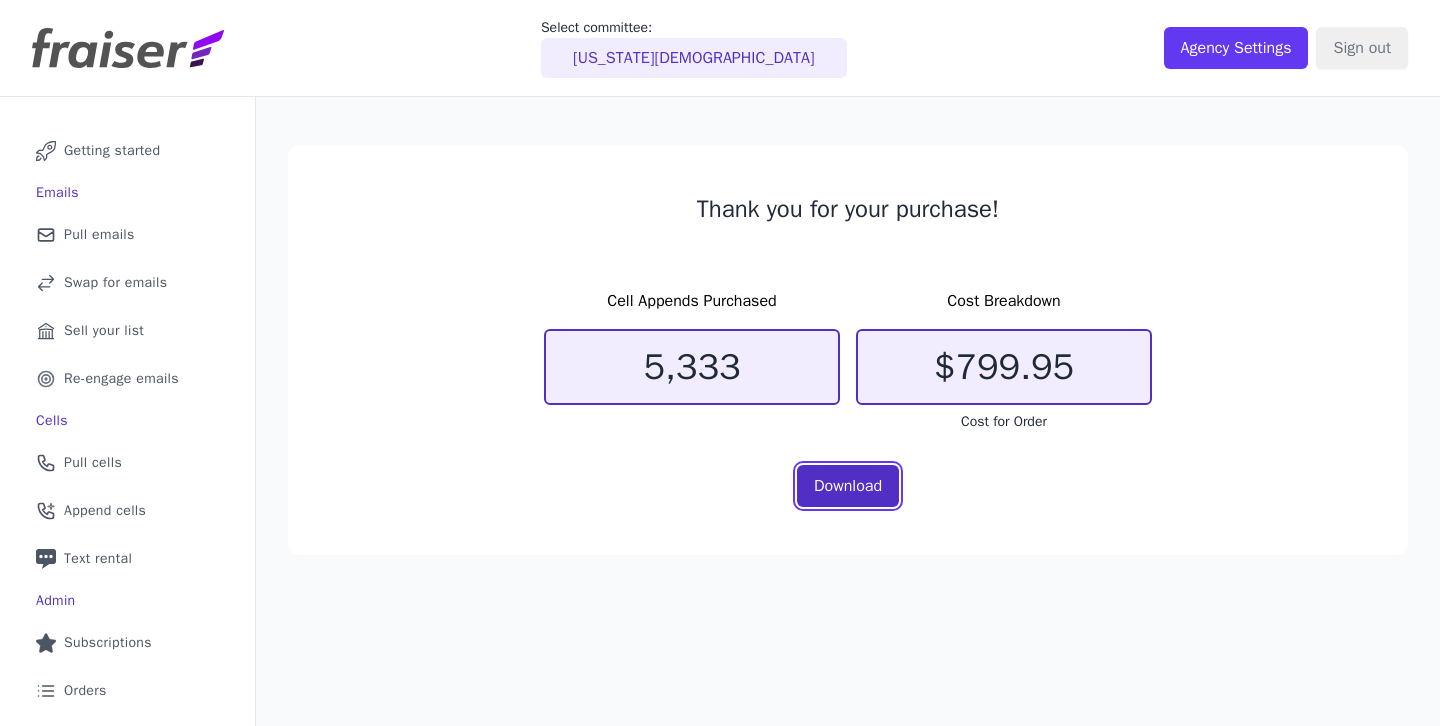 click on "Download" 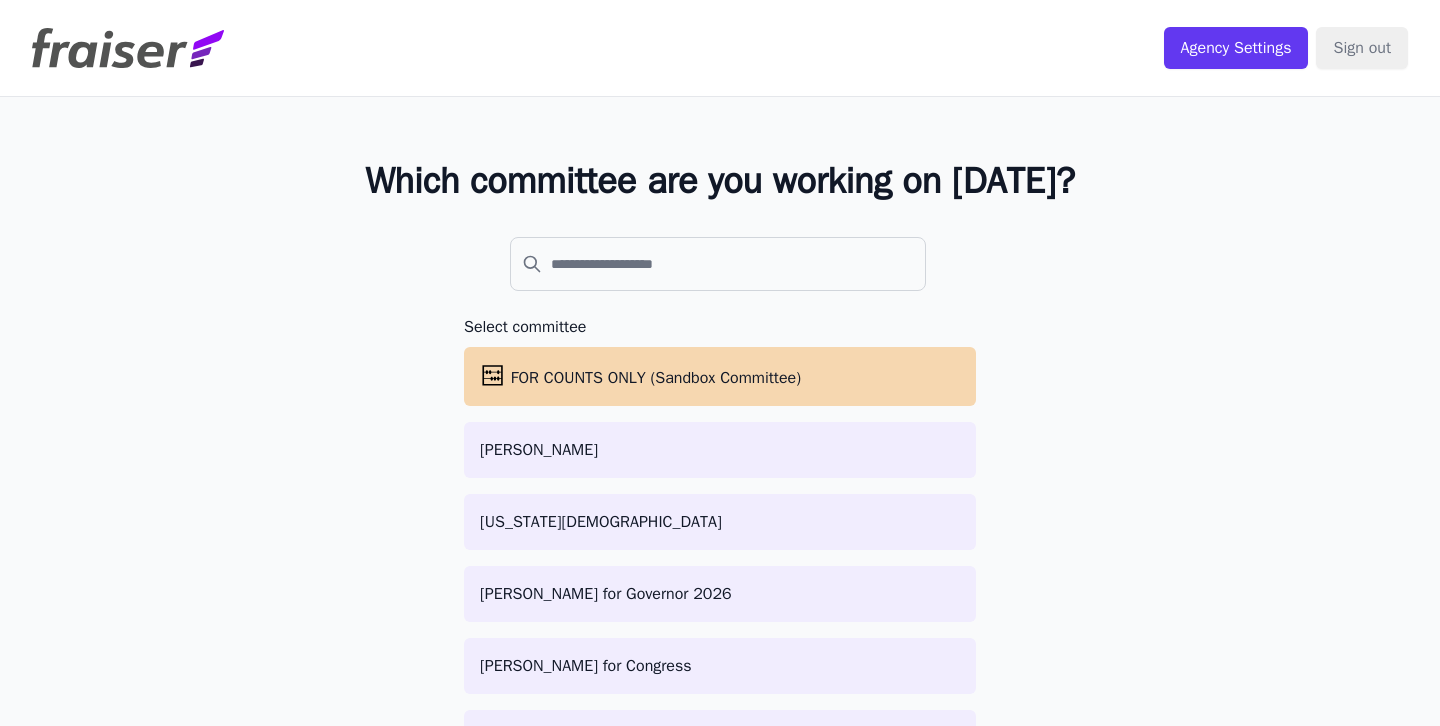 scroll, scrollTop: 0, scrollLeft: 0, axis: both 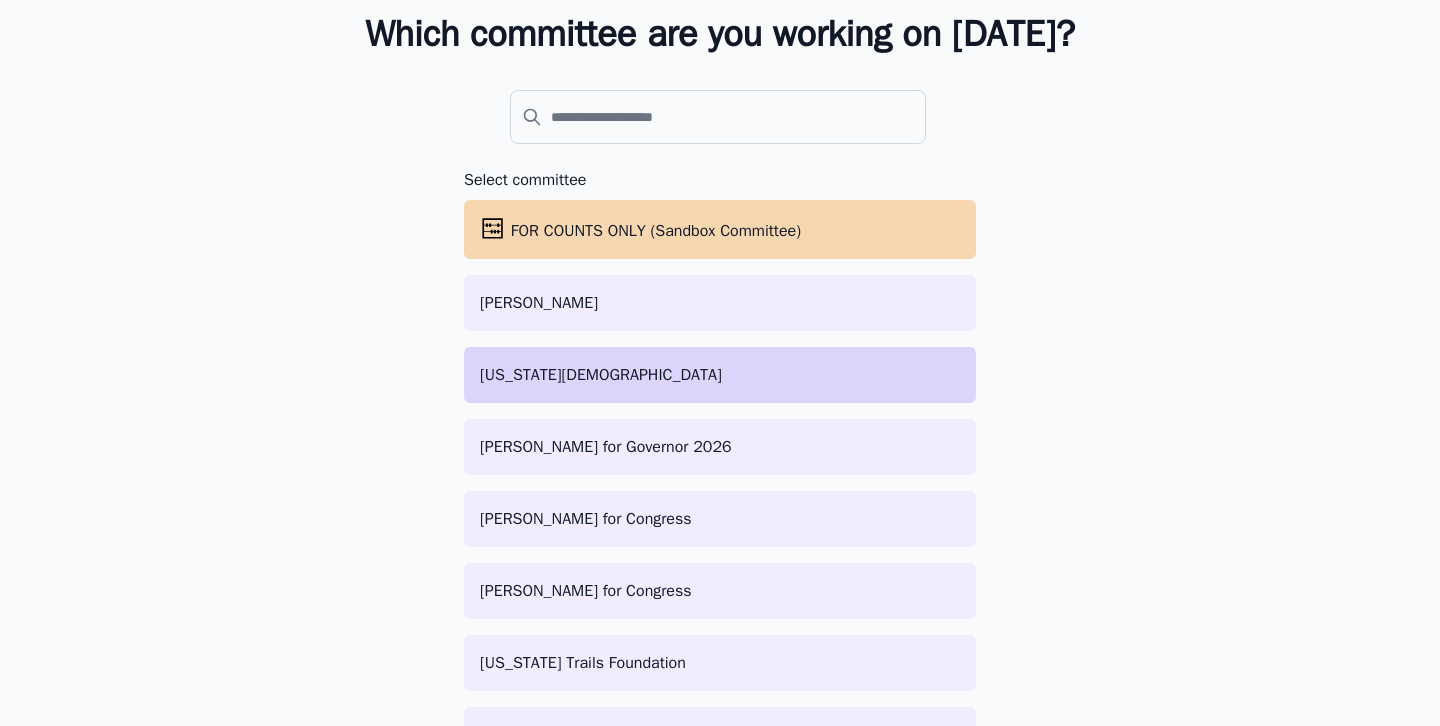 click on "[US_STATE][DEMOGRAPHIC_DATA]" 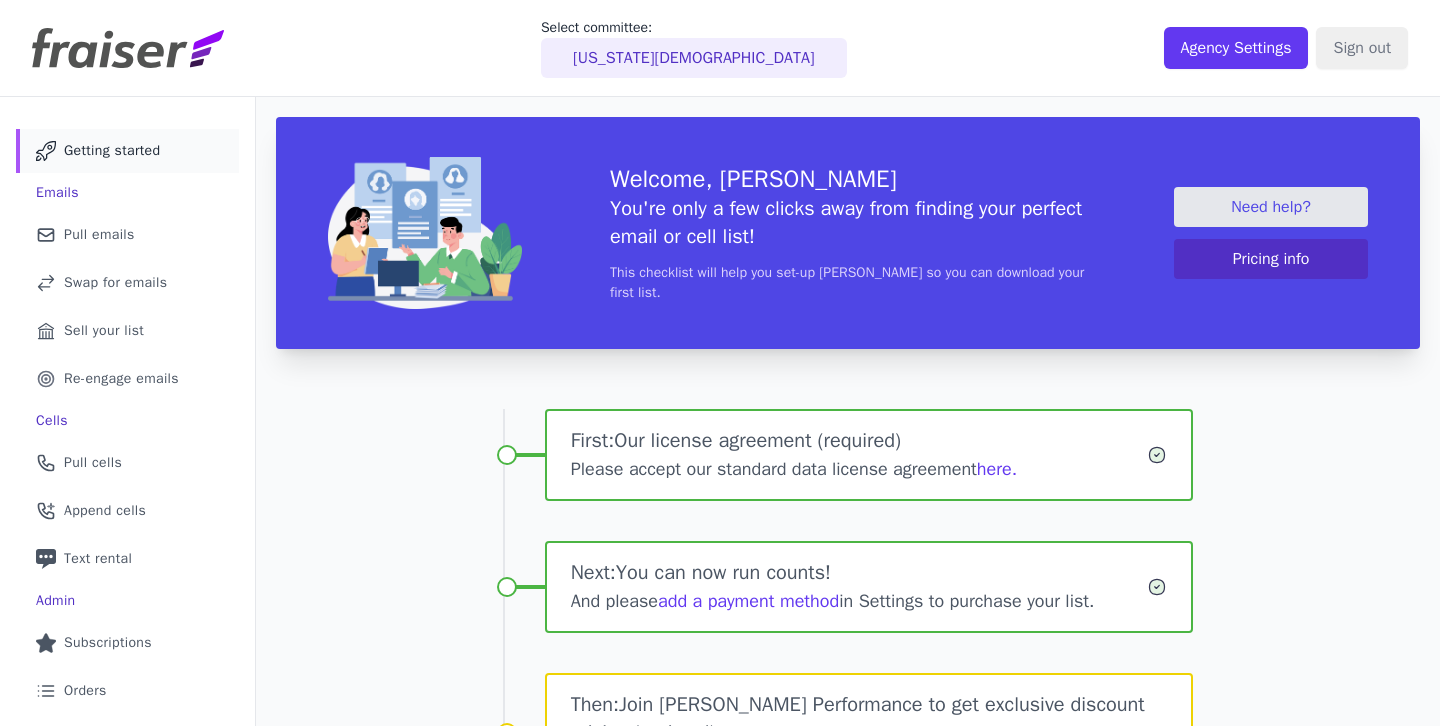 scroll, scrollTop: 0, scrollLeft: 0, axis: both 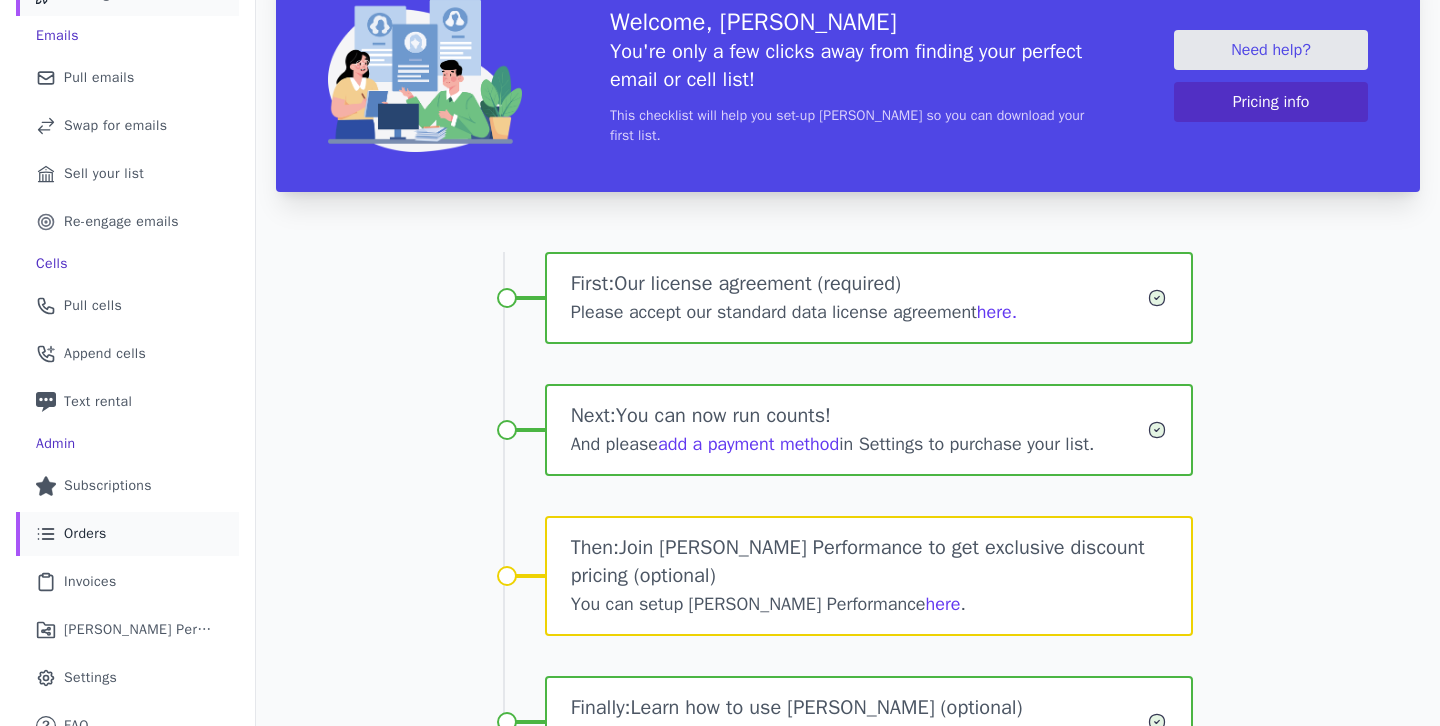 click on "List Icon Outline of bulleted list
Orders" at bounding box center [127, 534] 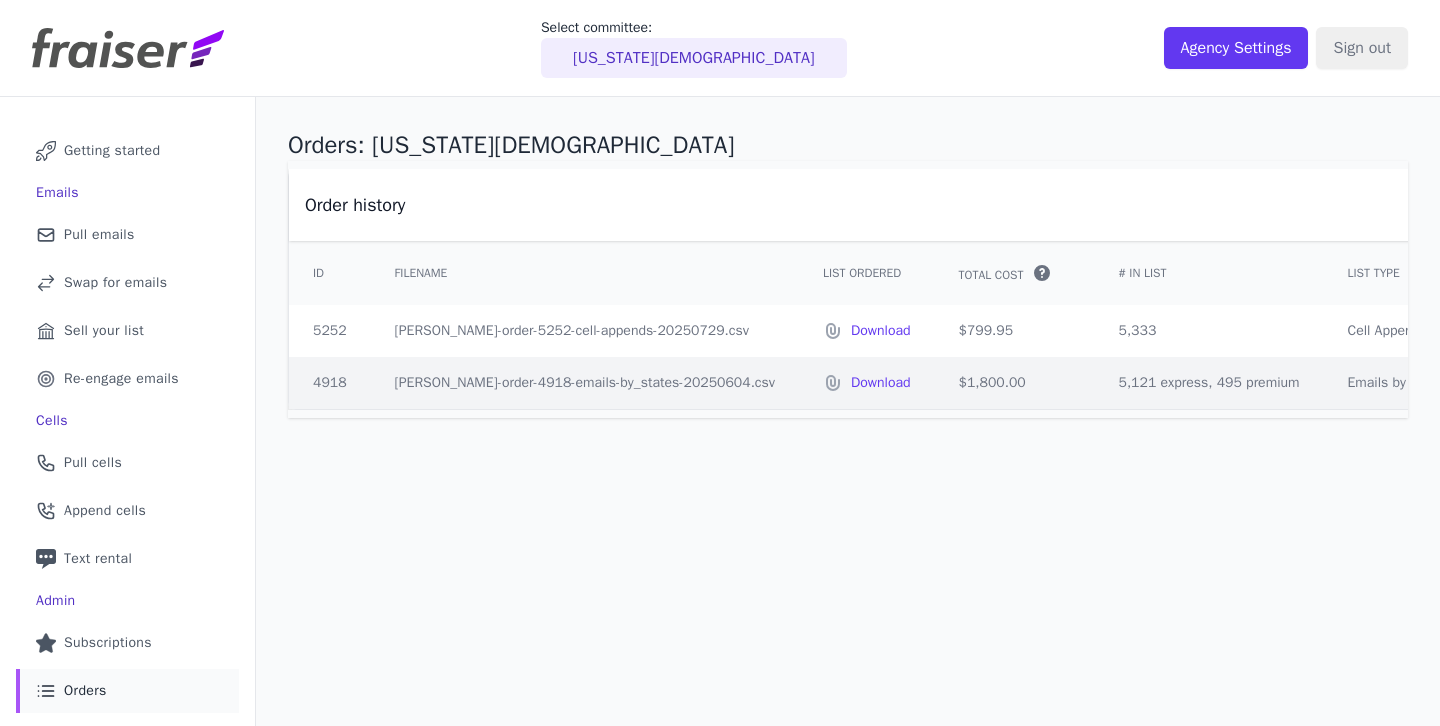 scroll, scrollTop: 0, scrollLeft: 0, axis: both 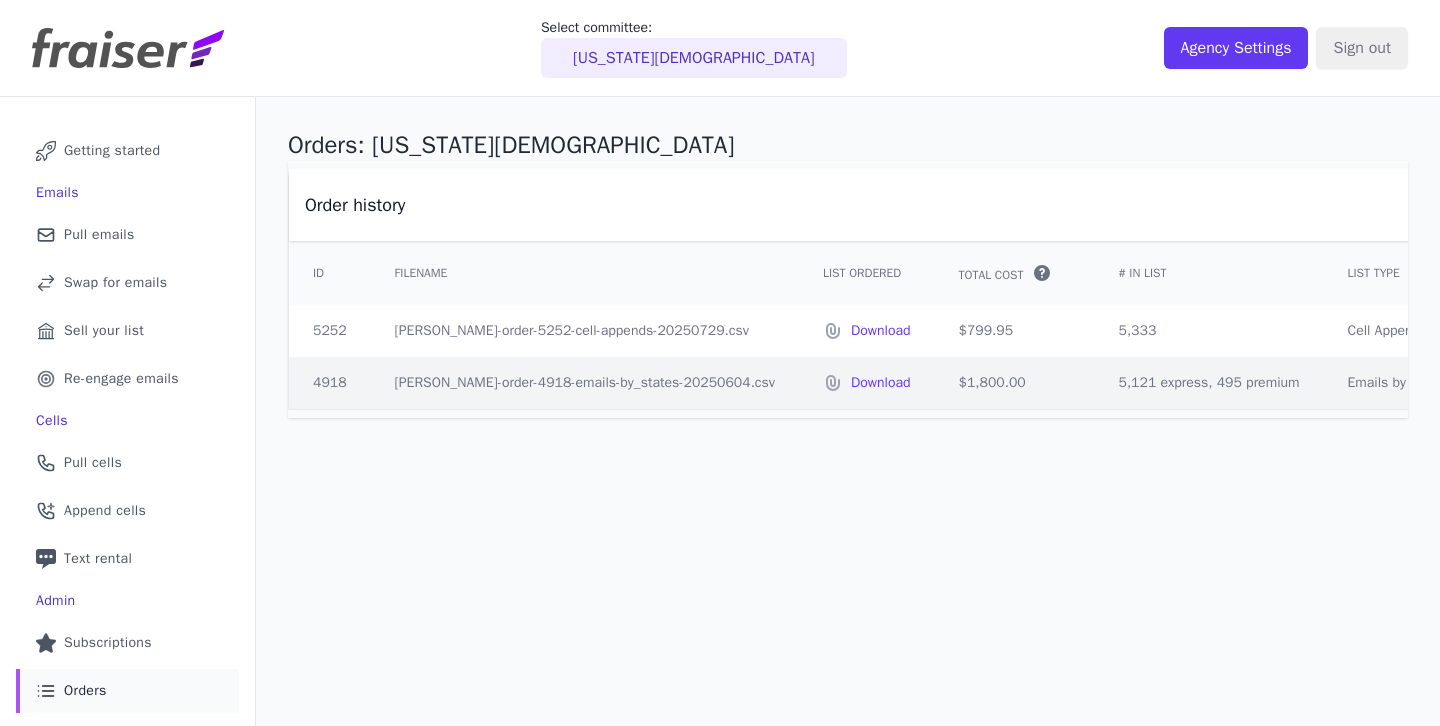 click on "Orders: [US_STATE][DEMOGRAPHIC_DATA]
Order history
ID
Filename
List Ordered
Total Cost" at bounding box center (848, 501) 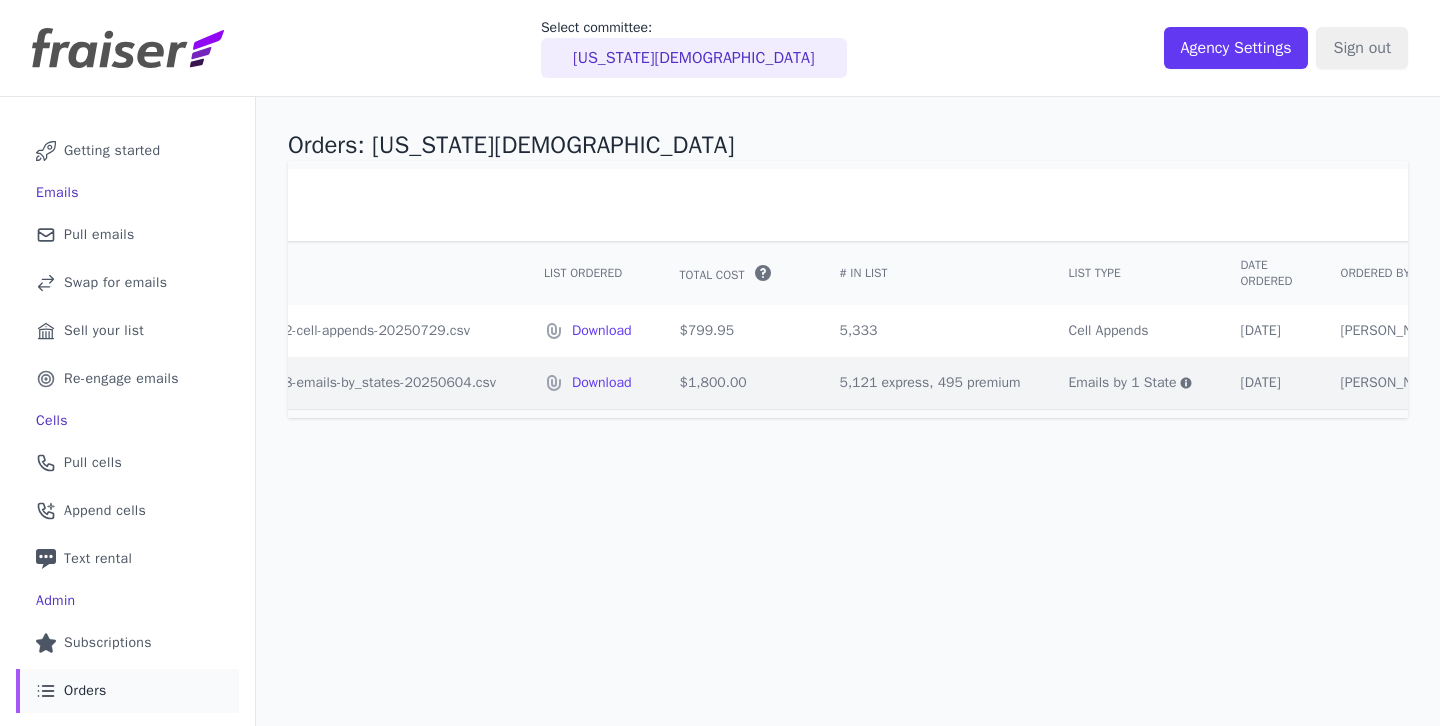 scroll, scrollTop: 0, scrollLeft: 0, axis: both 